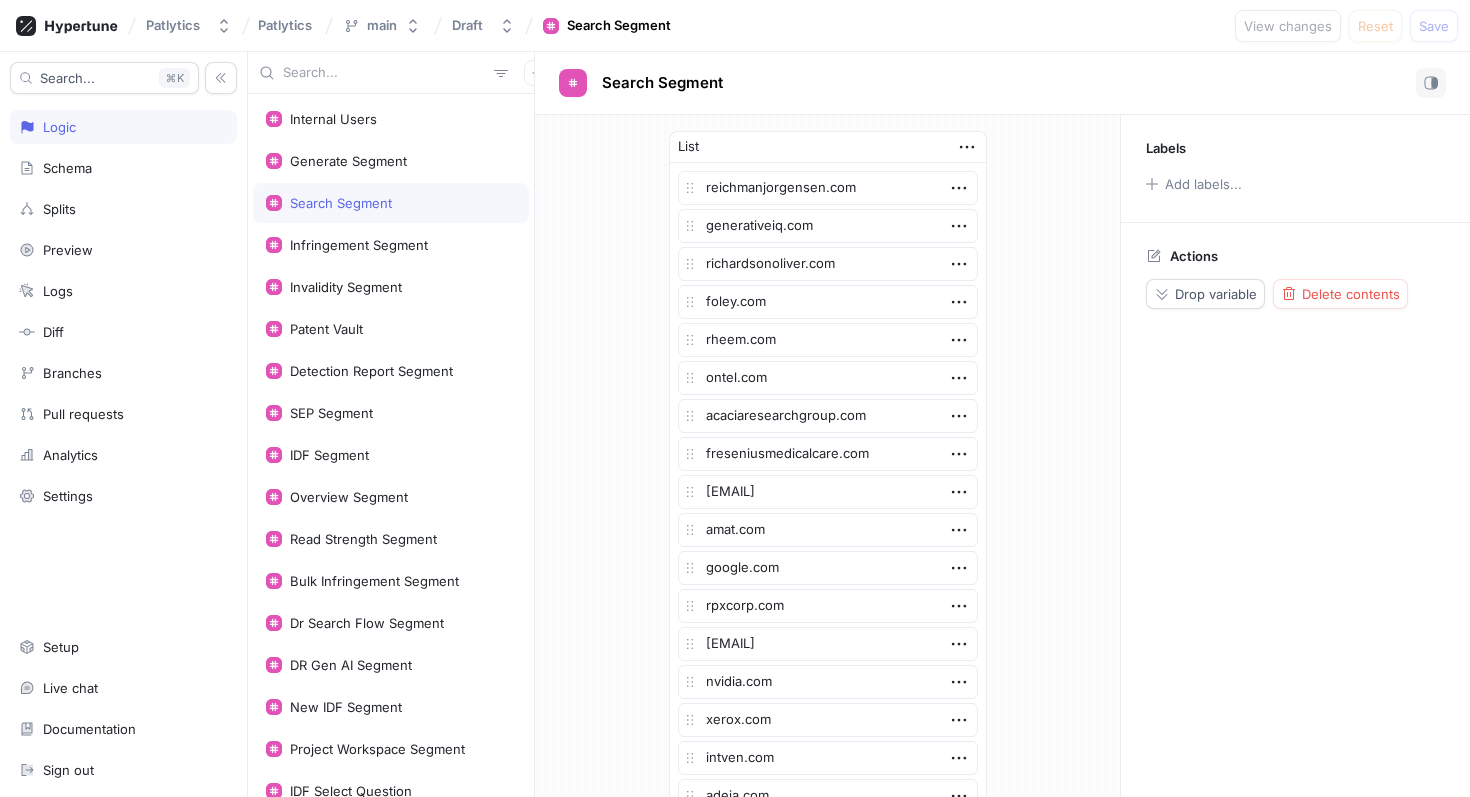 scroll, scrollTop: 0, scrollLeft: 0, axis: both 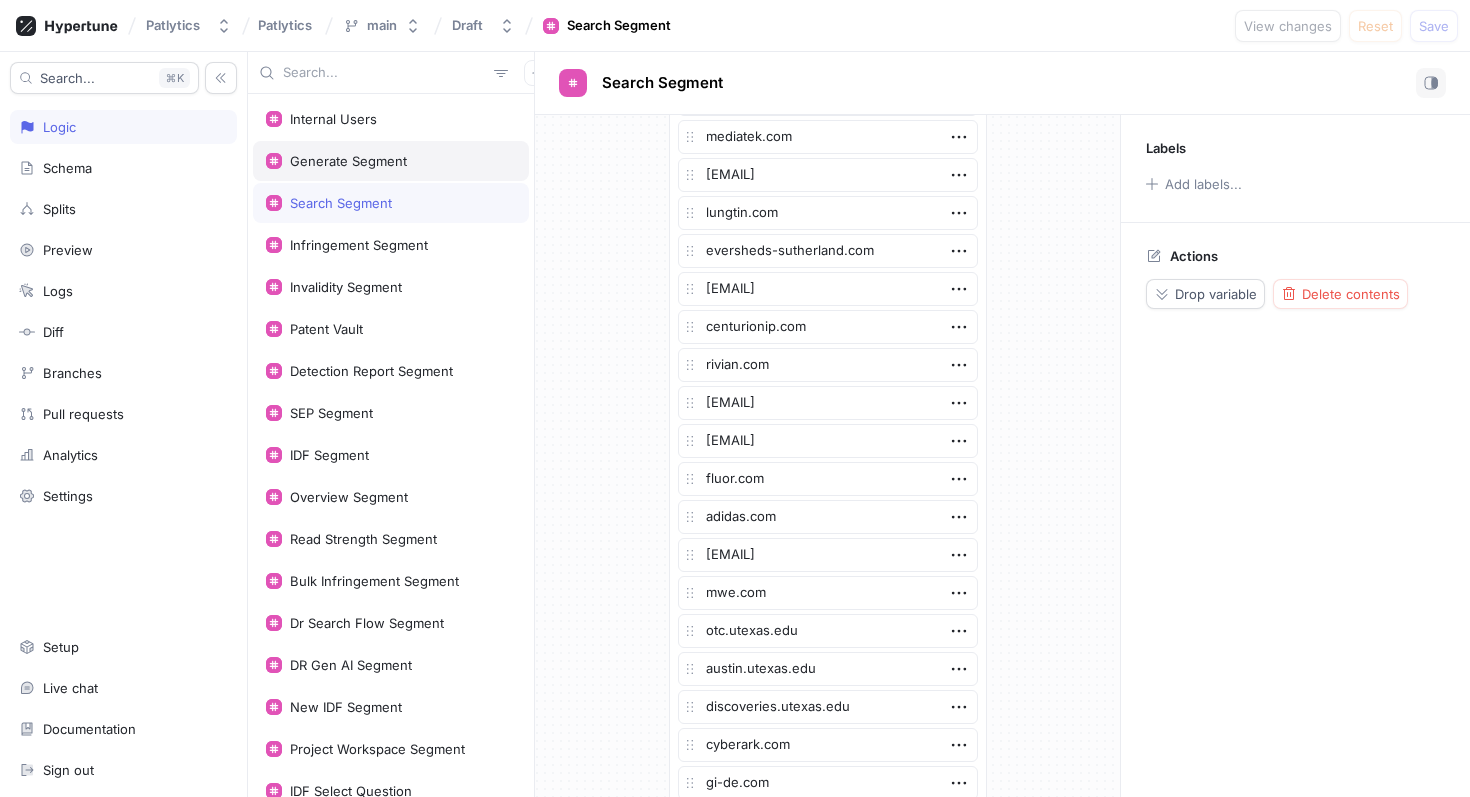 click on "Generate Segment" at bounding box center (348, 161) 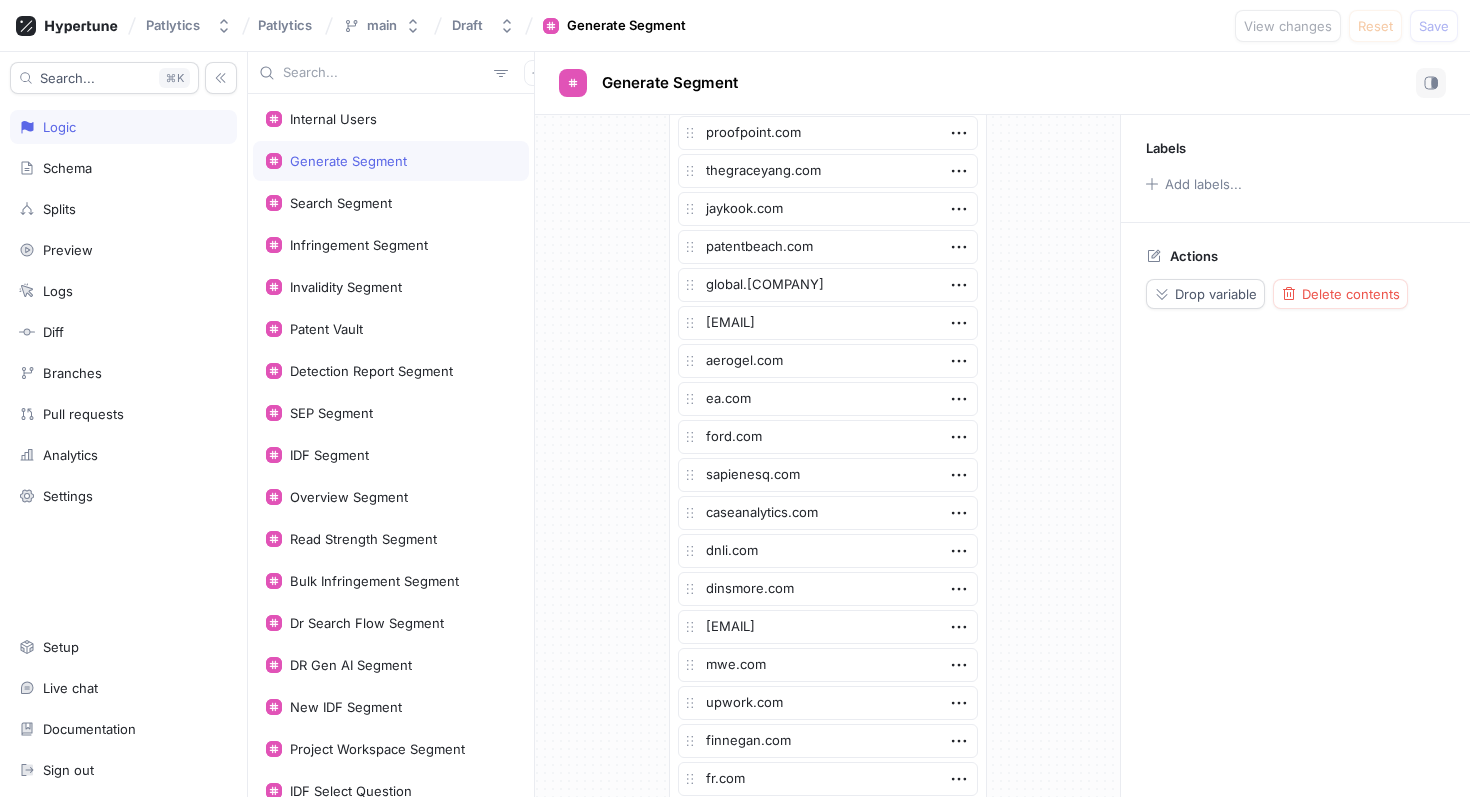 scroll, scrollTop: 2712, scrollLeft: 0, axis: vertical 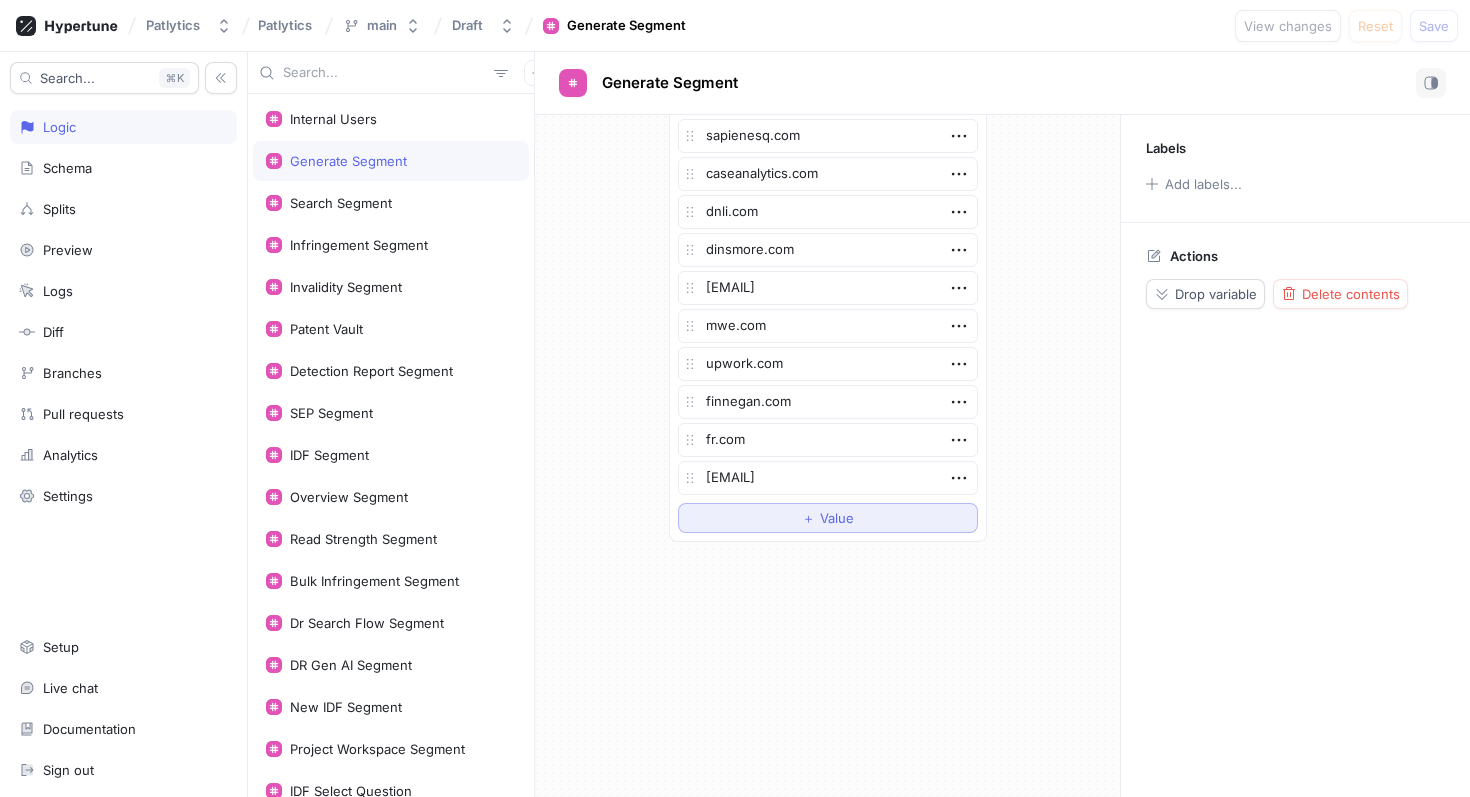 click on "＋ Value" at bounding box center [828, 518] 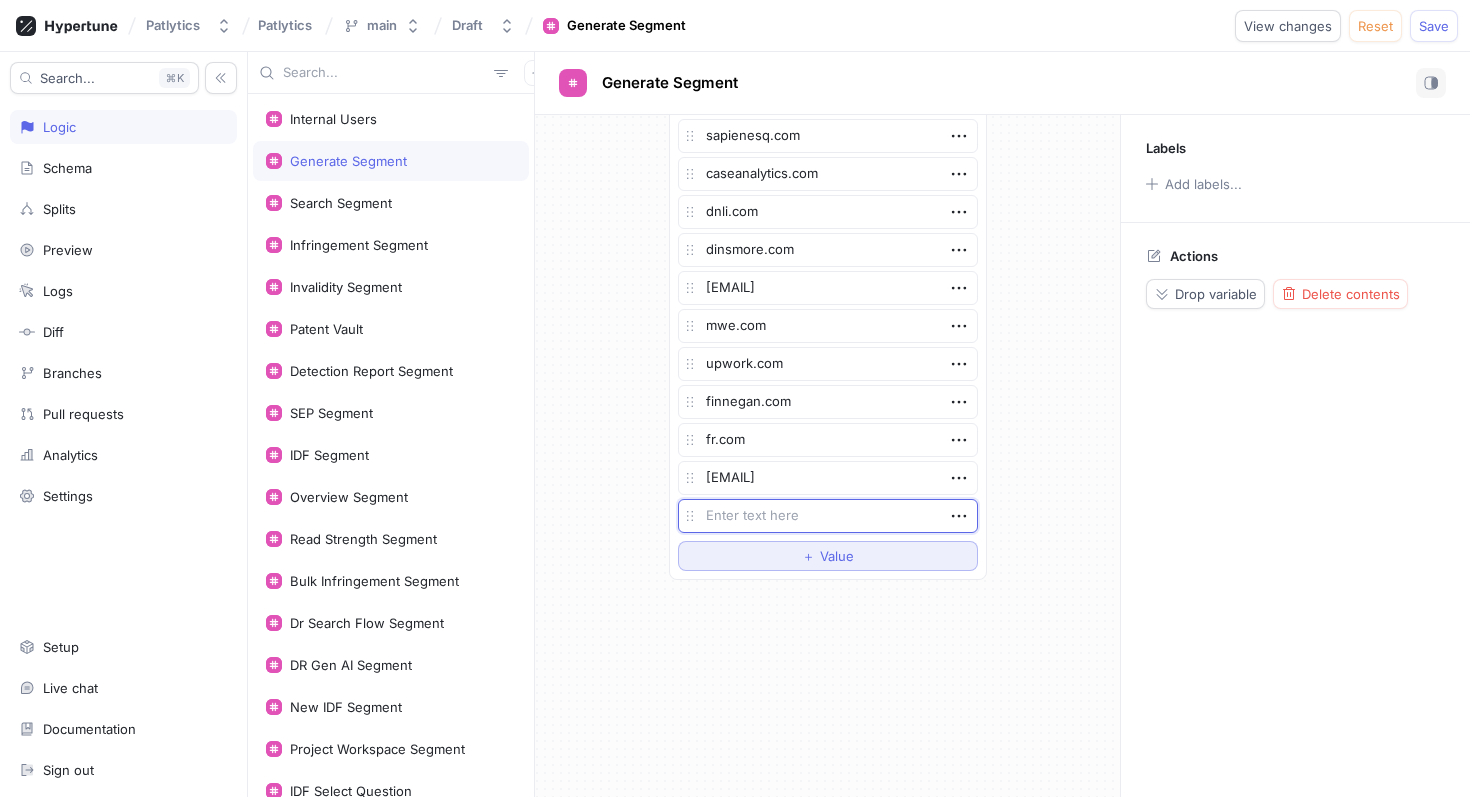 type on "c" 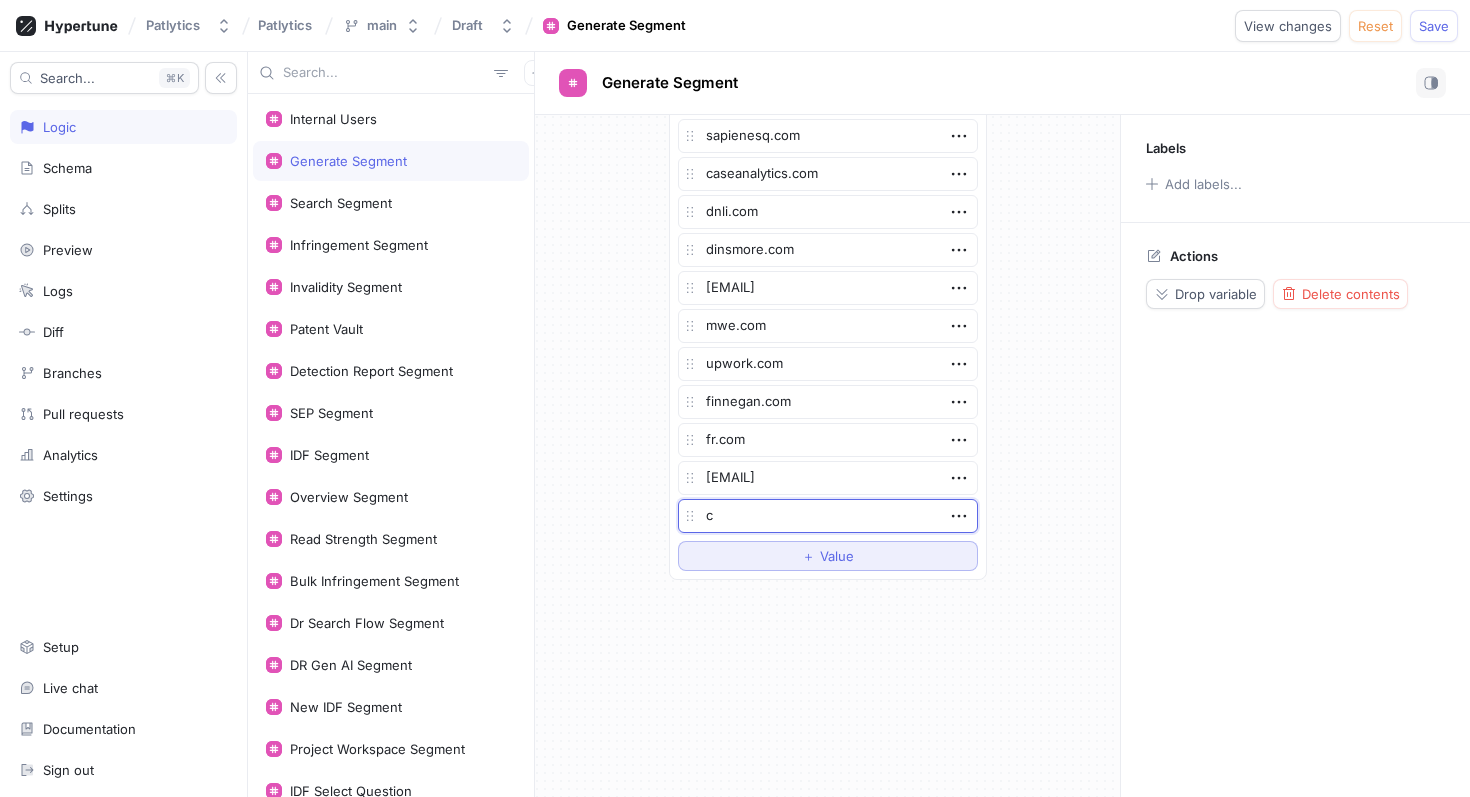 type on "x" 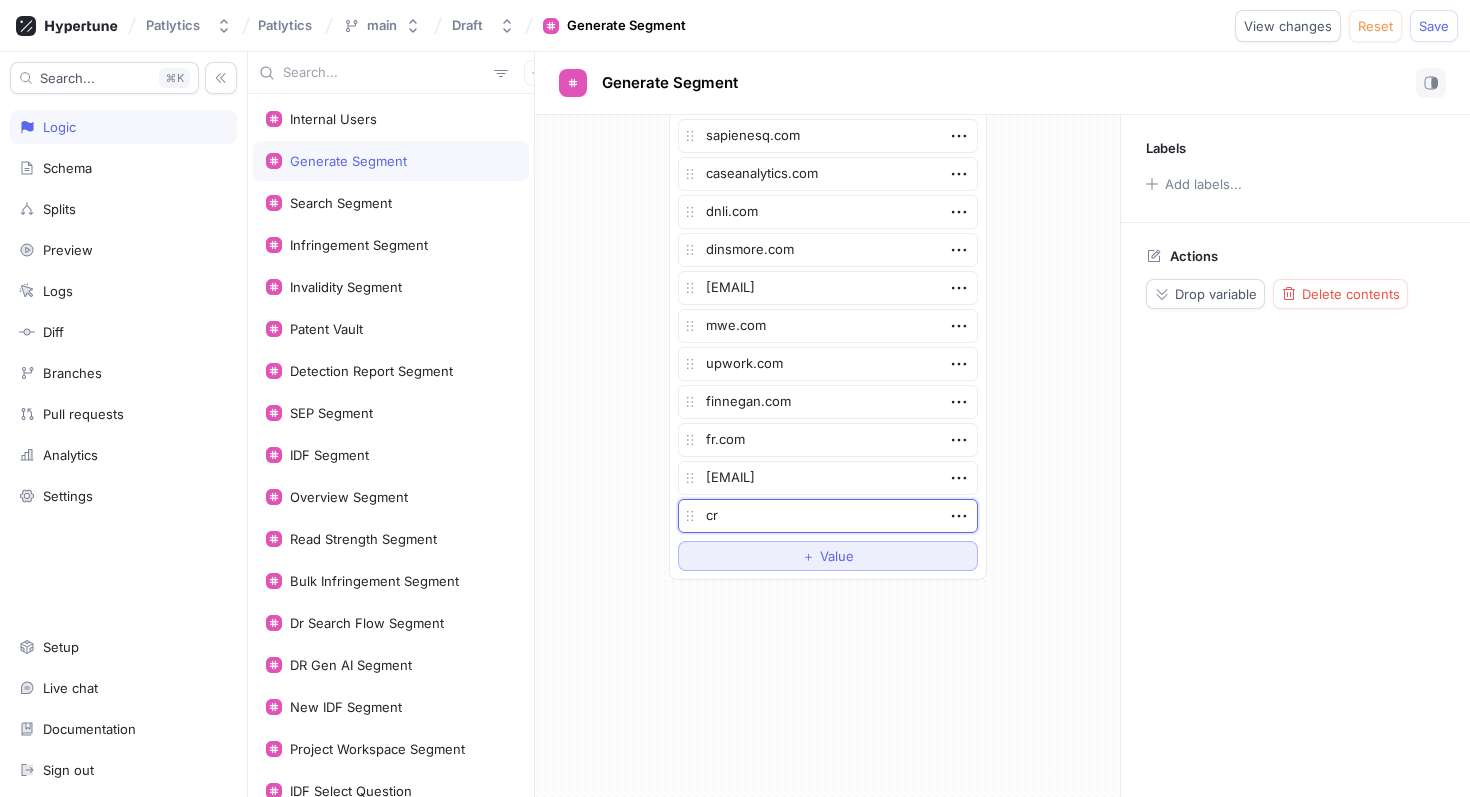 type on "cro" 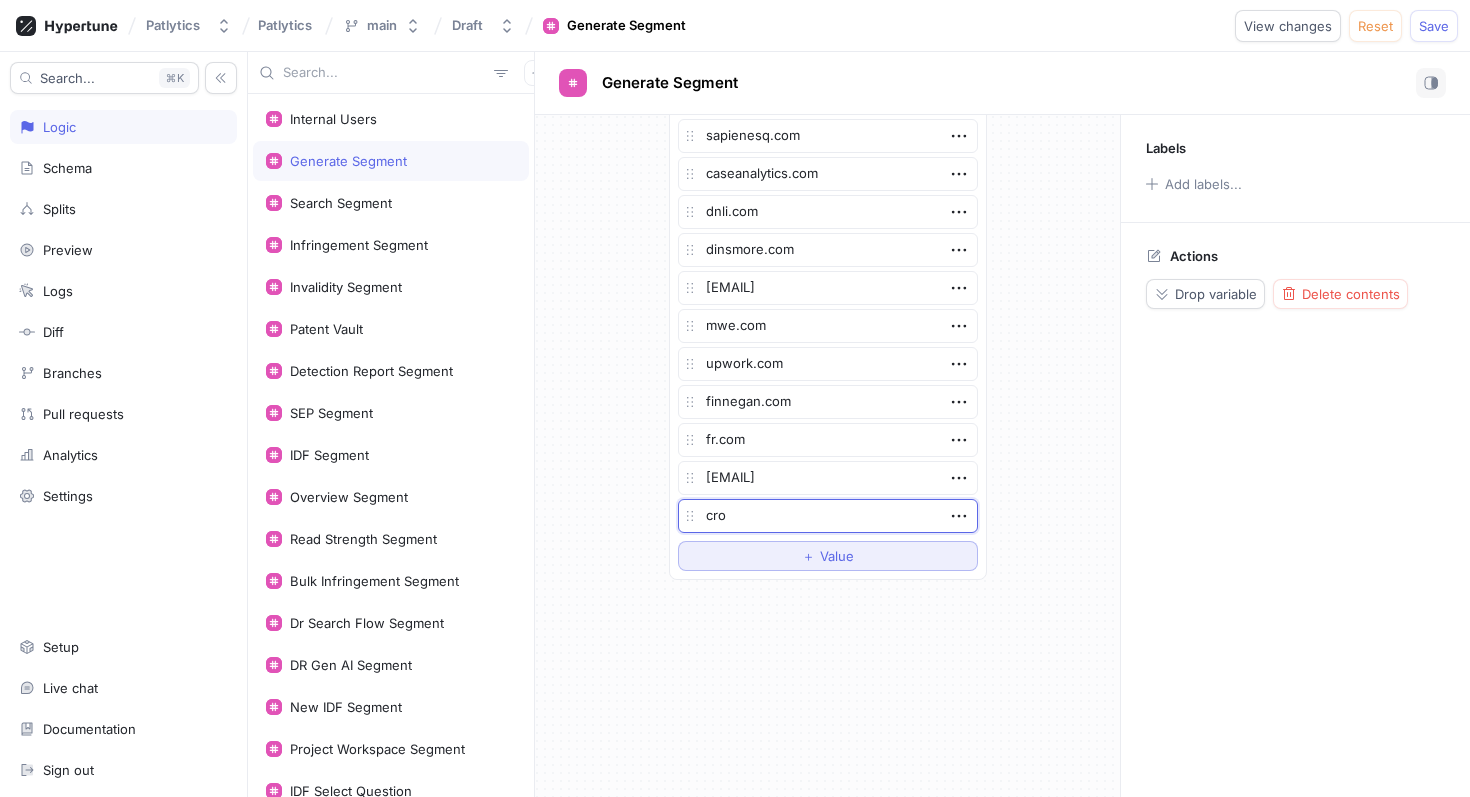 type on "x" 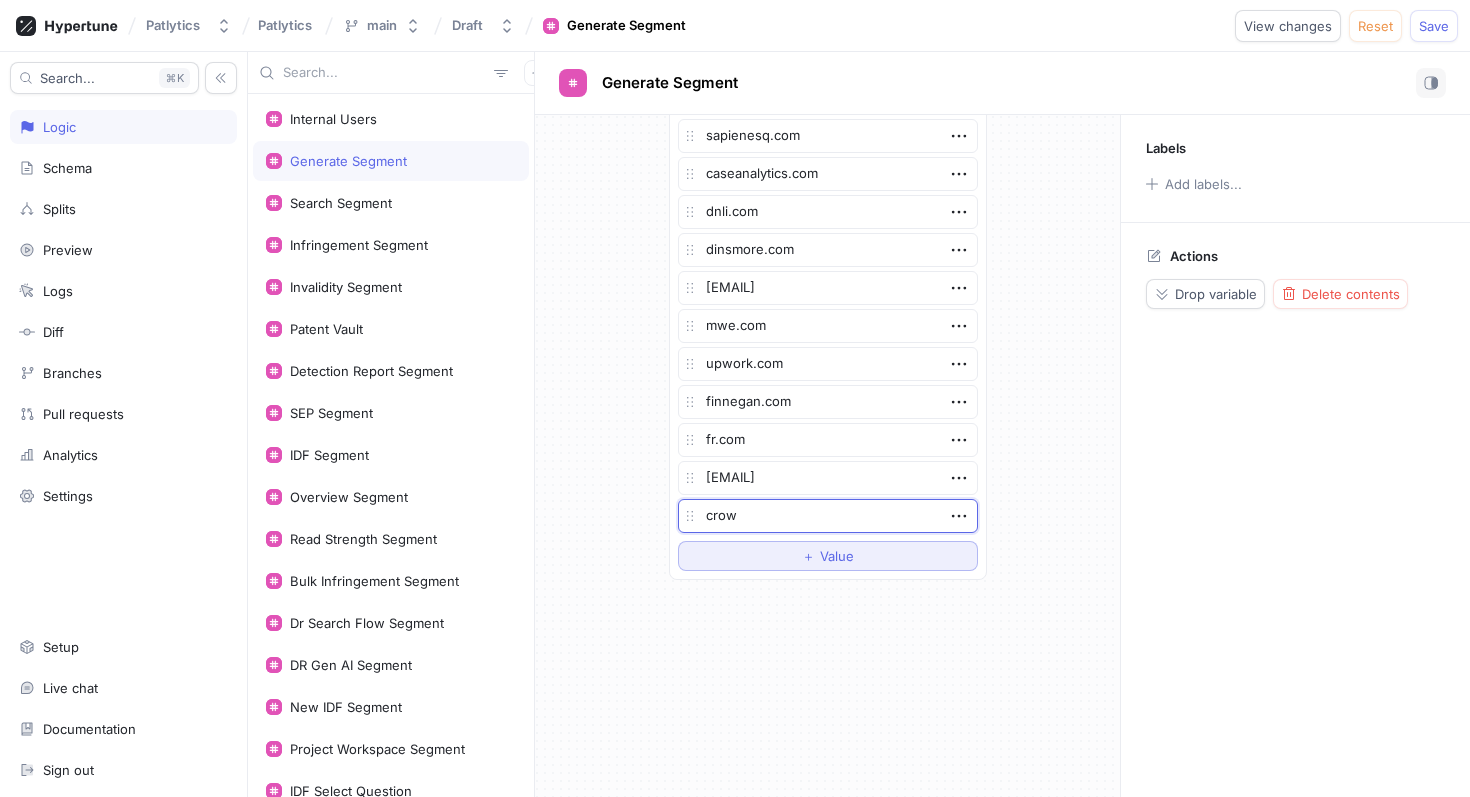 type on "x" 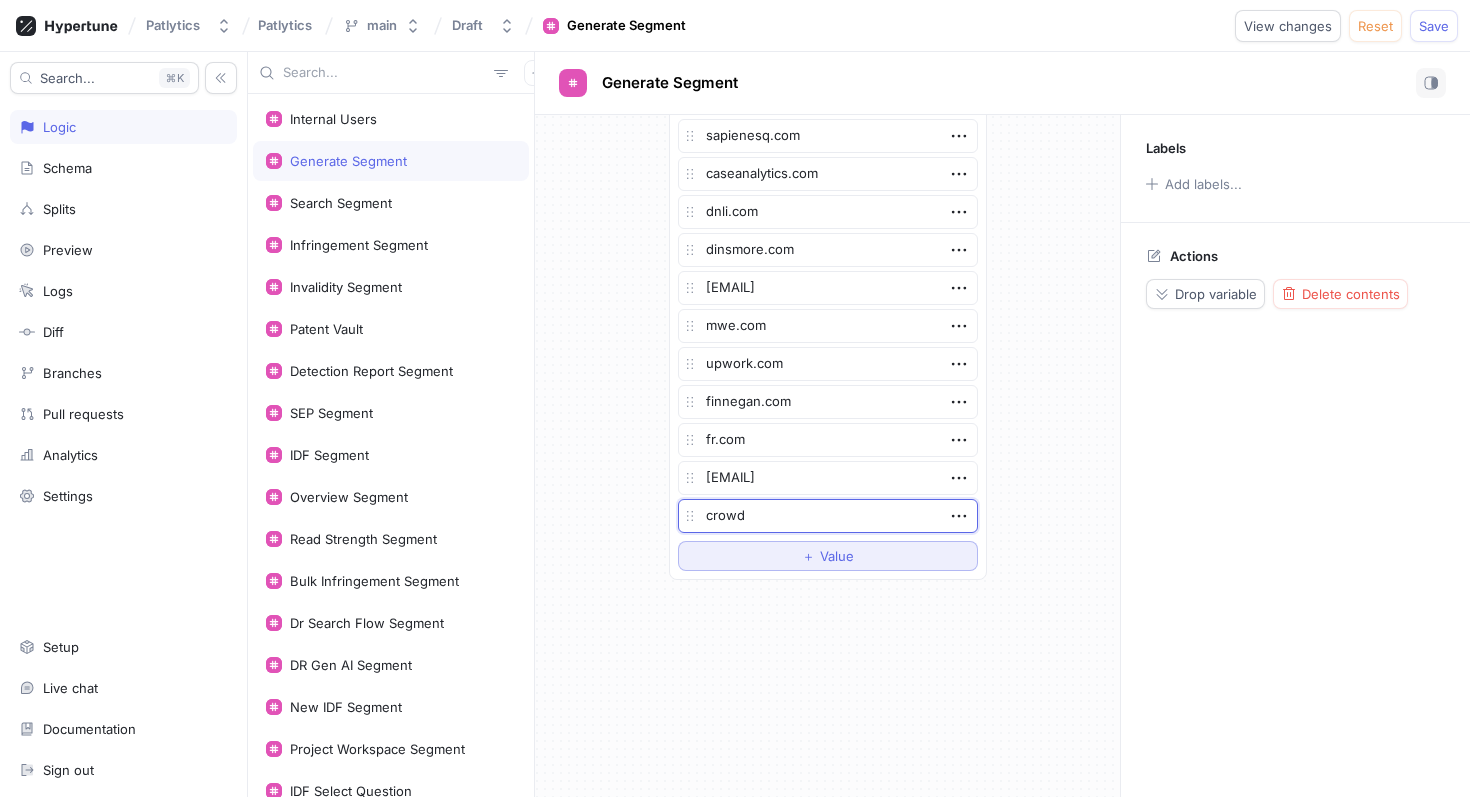 type on "x" 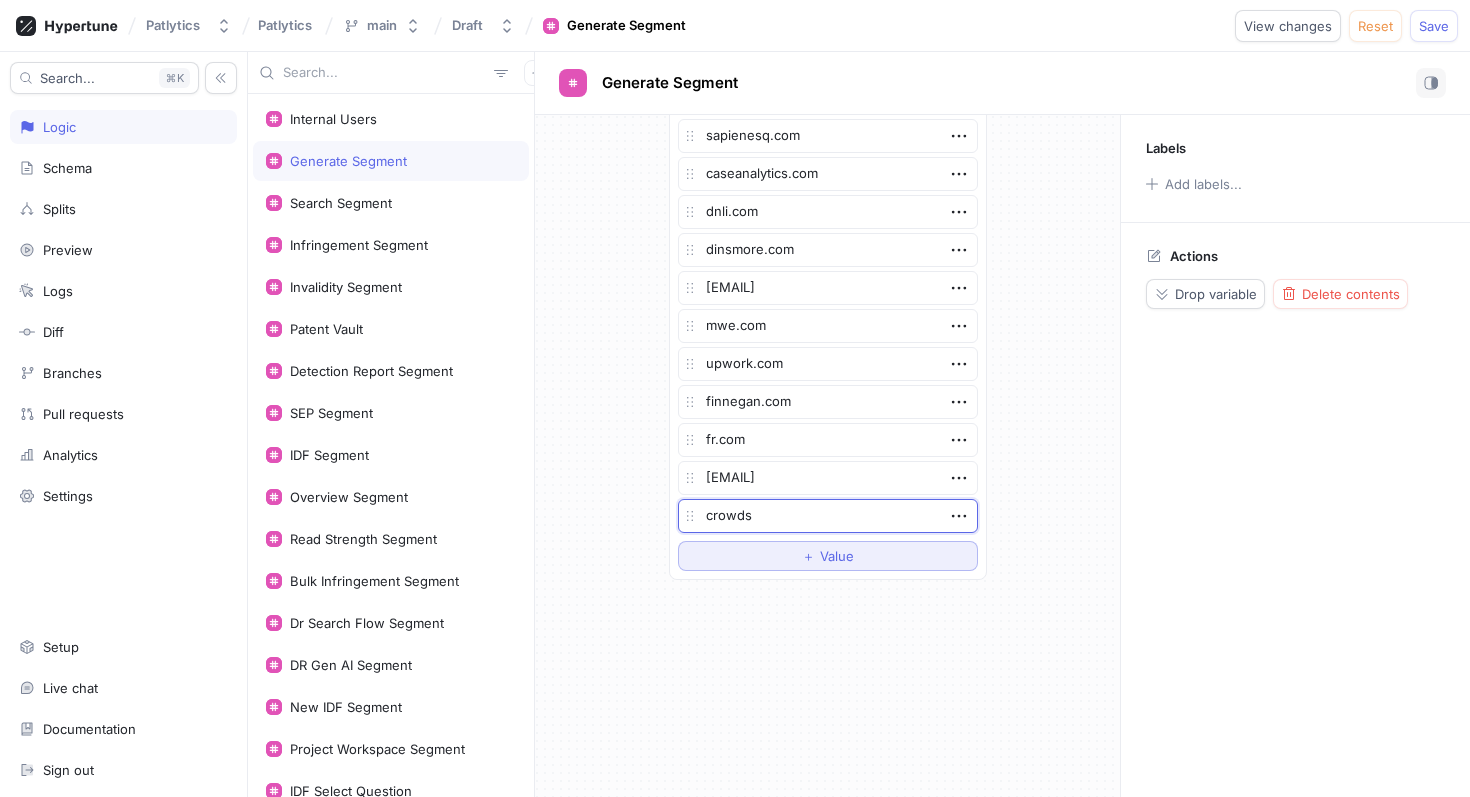 type on "x" 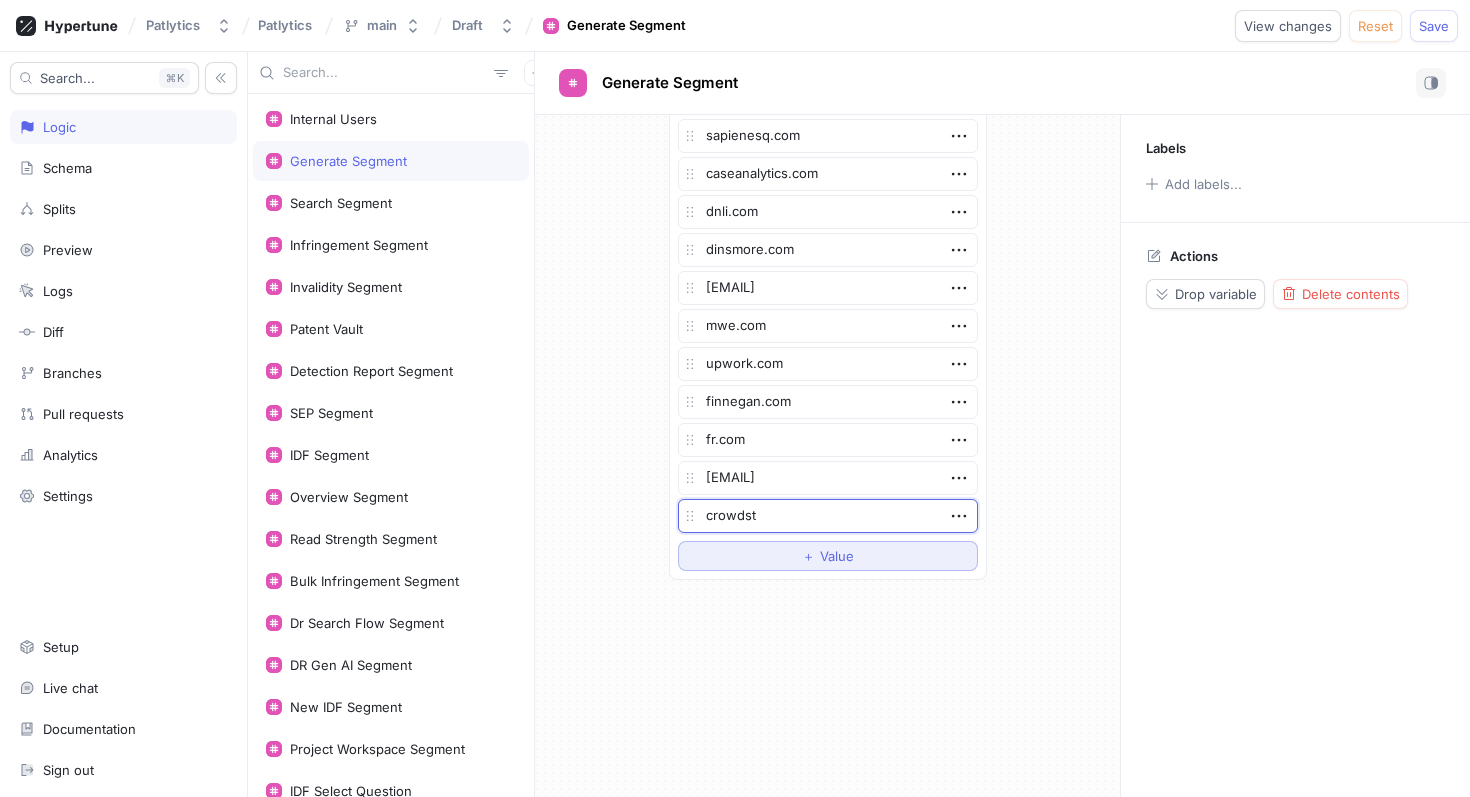 type on "crowdstr" 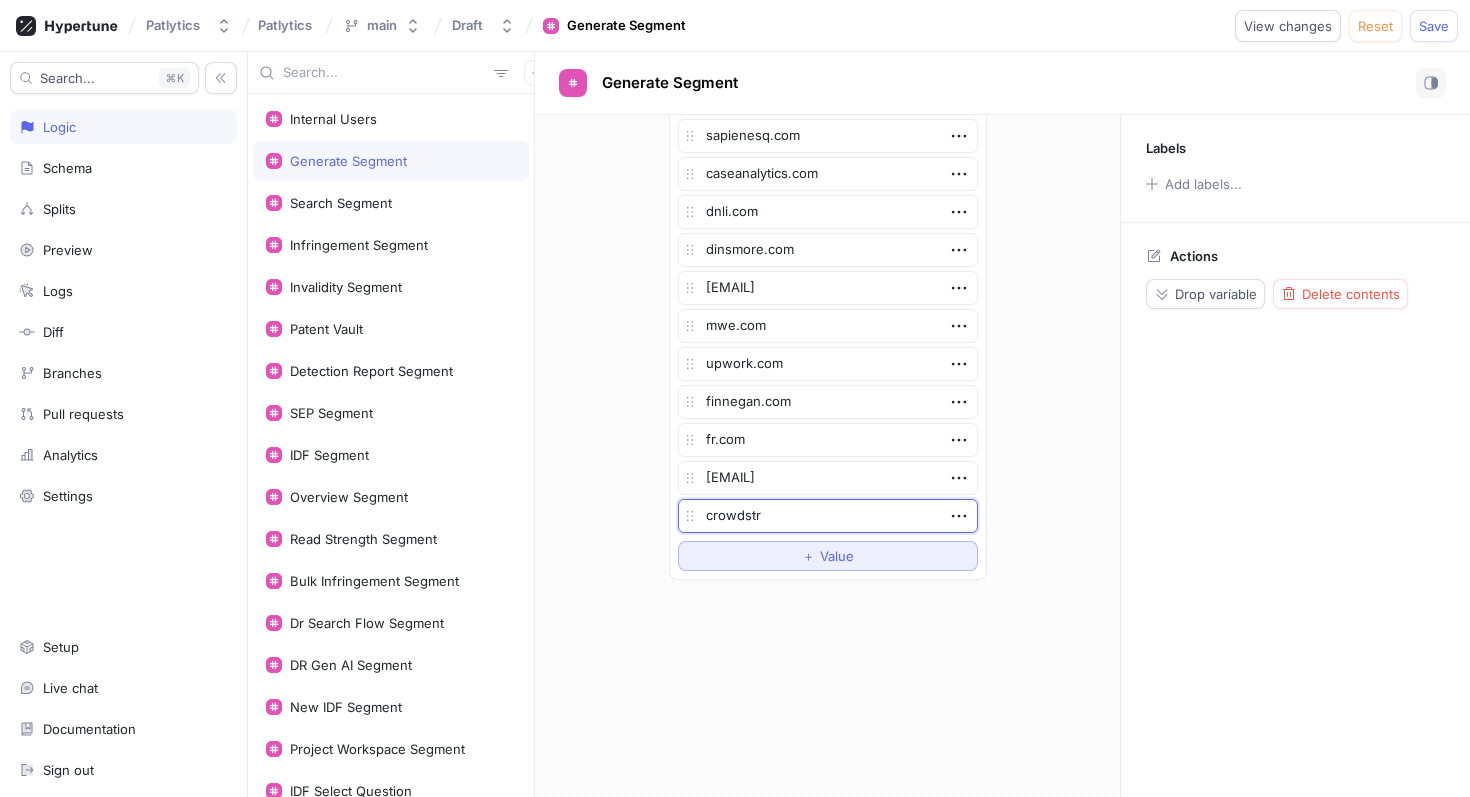 type on "x" 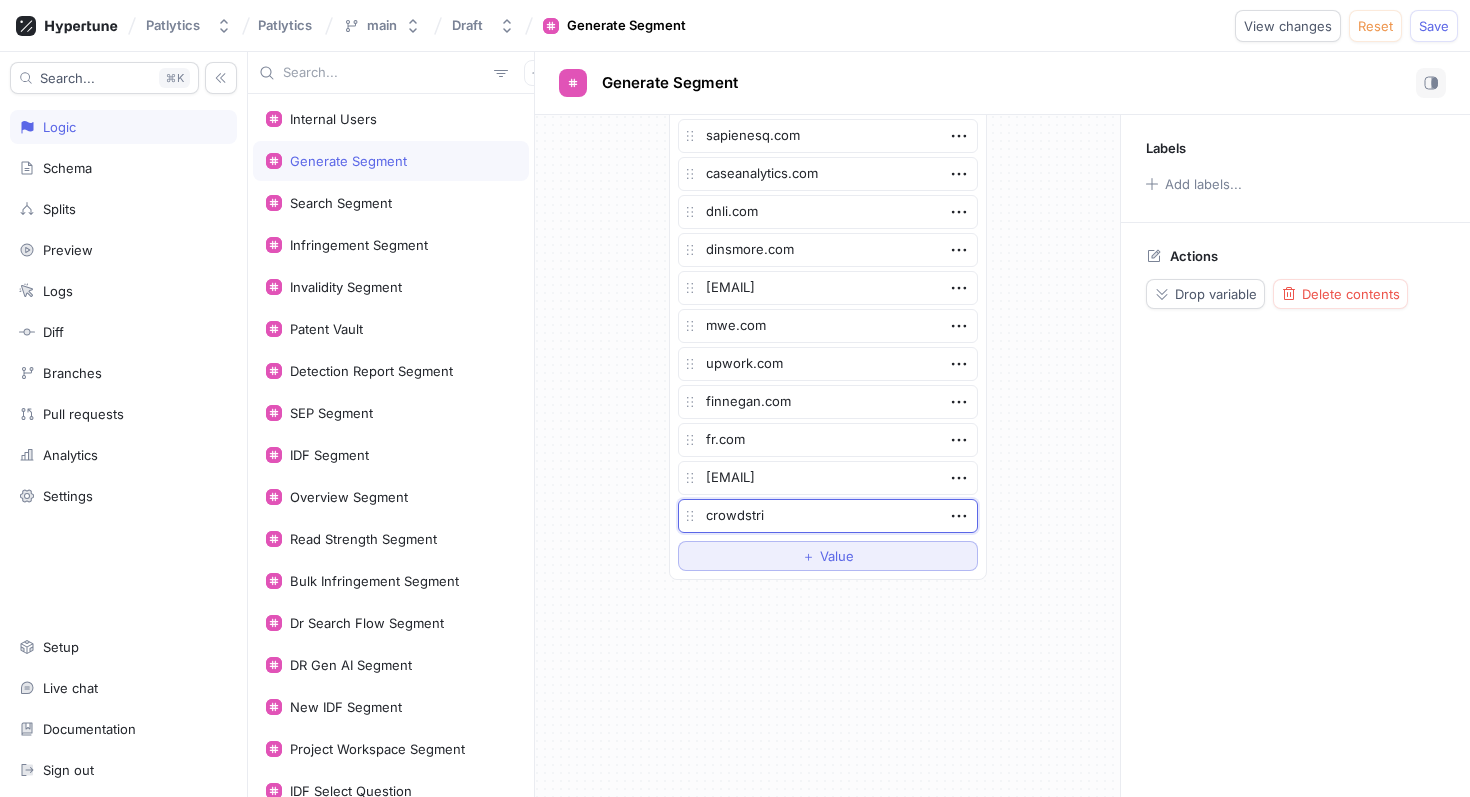 type on "x" 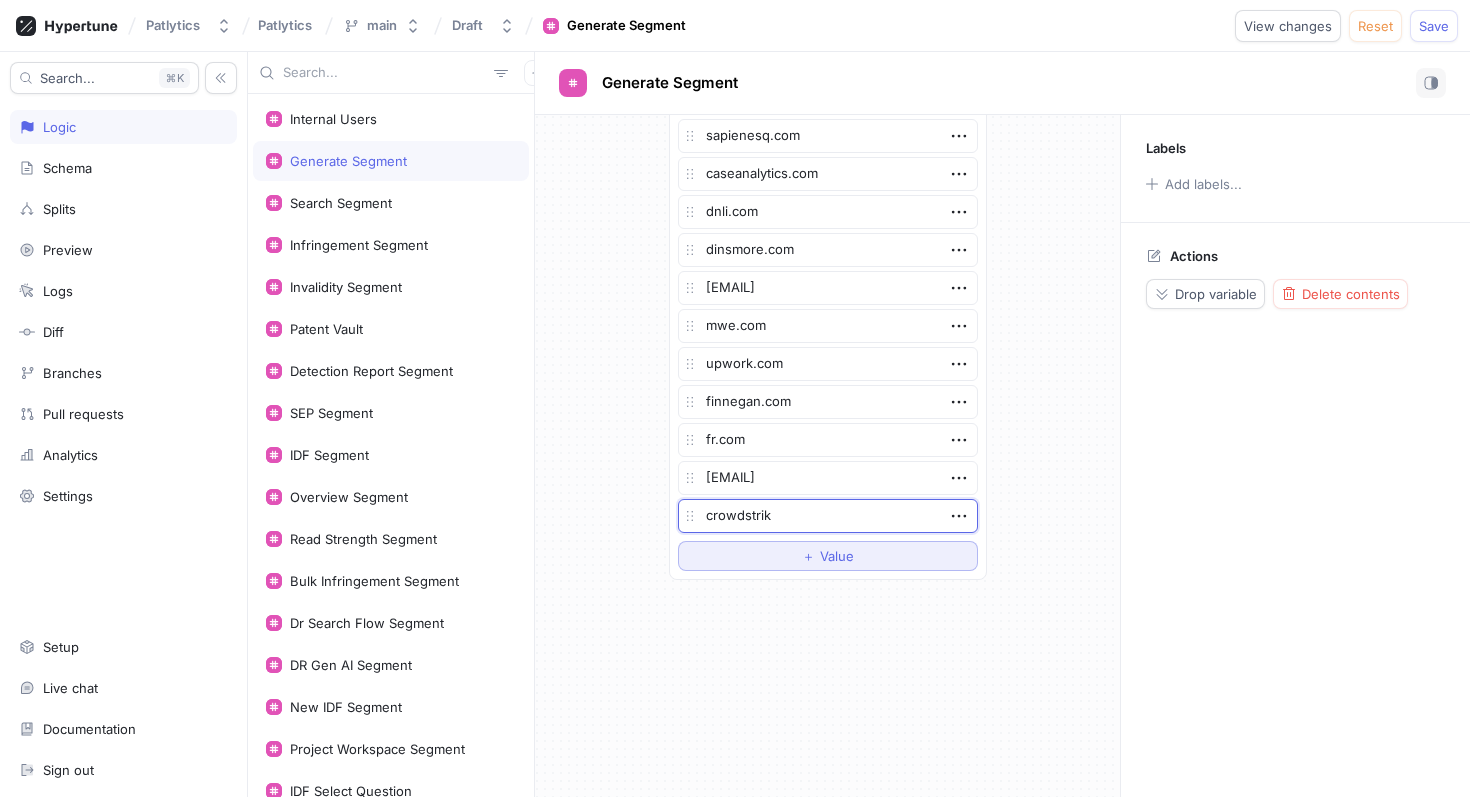 type on "x" 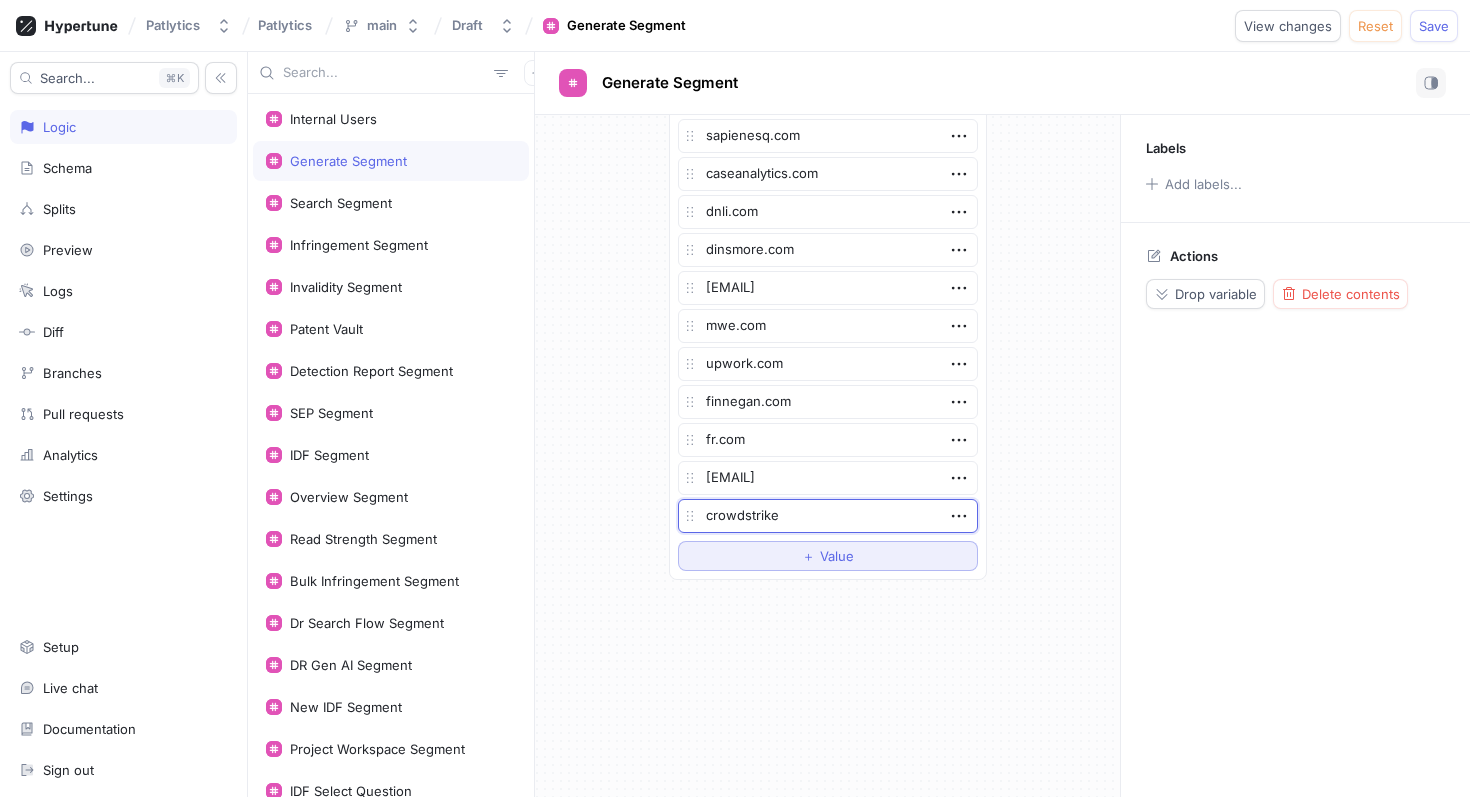 type on "x" 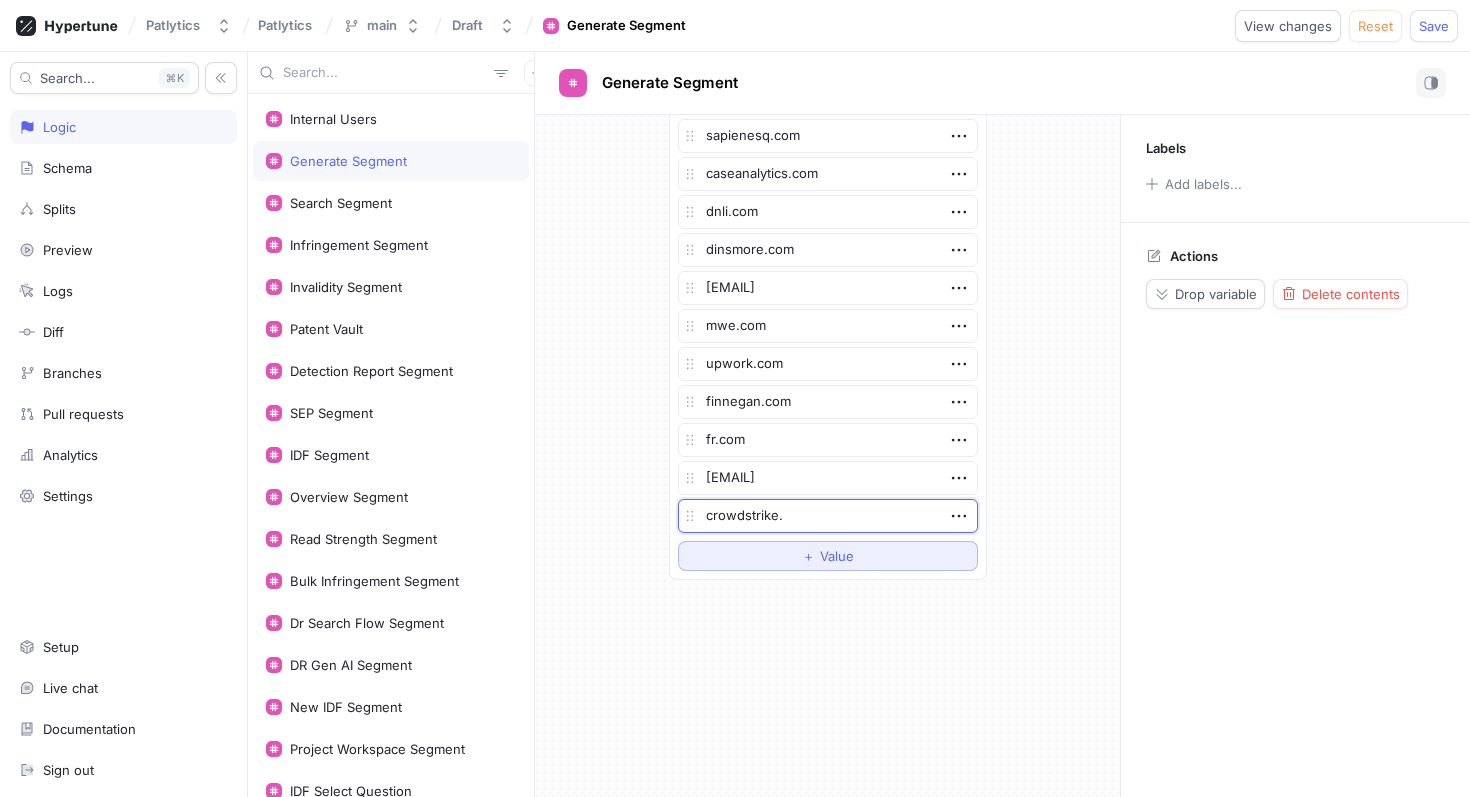type on "x" 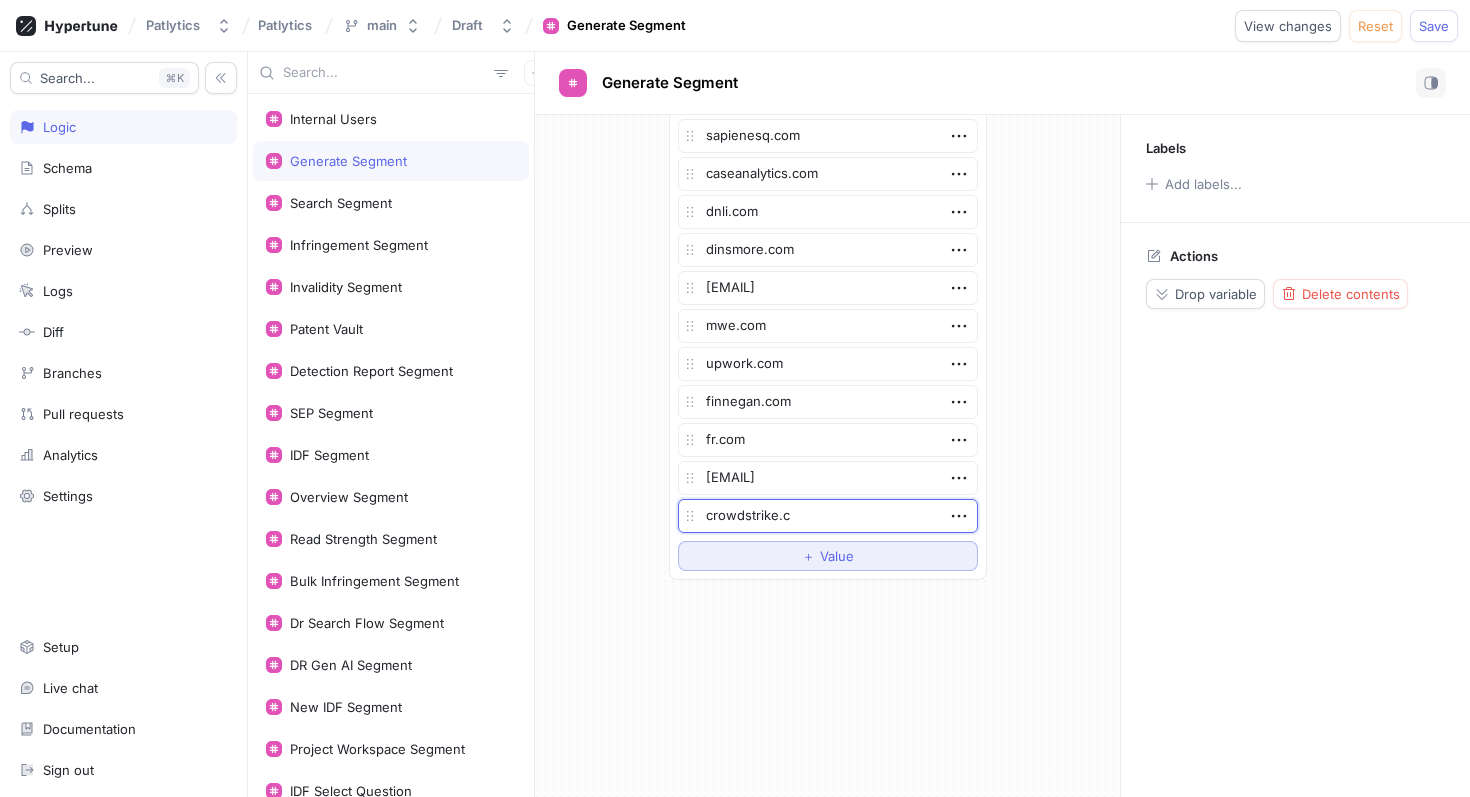 type on "x" 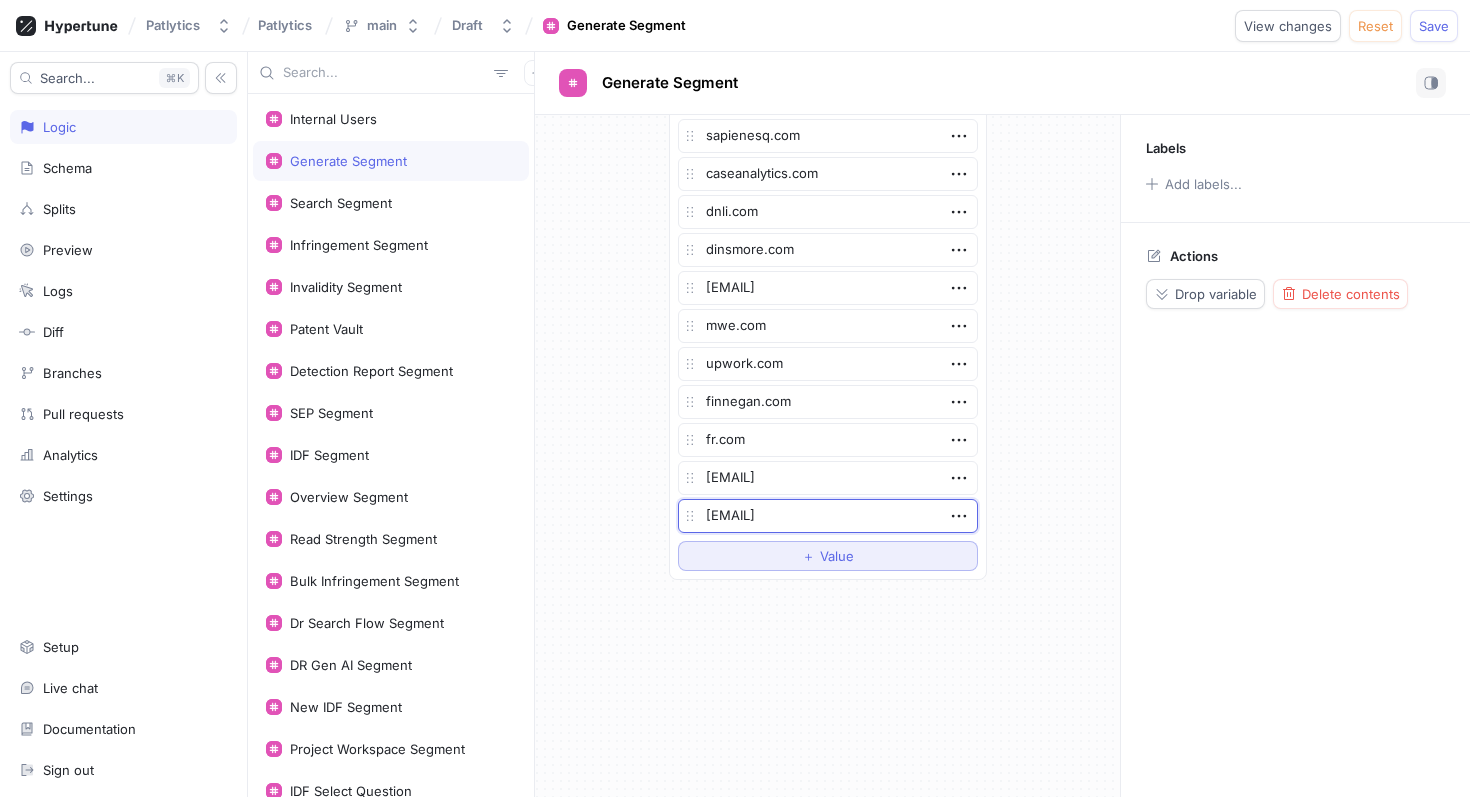 type on "x" 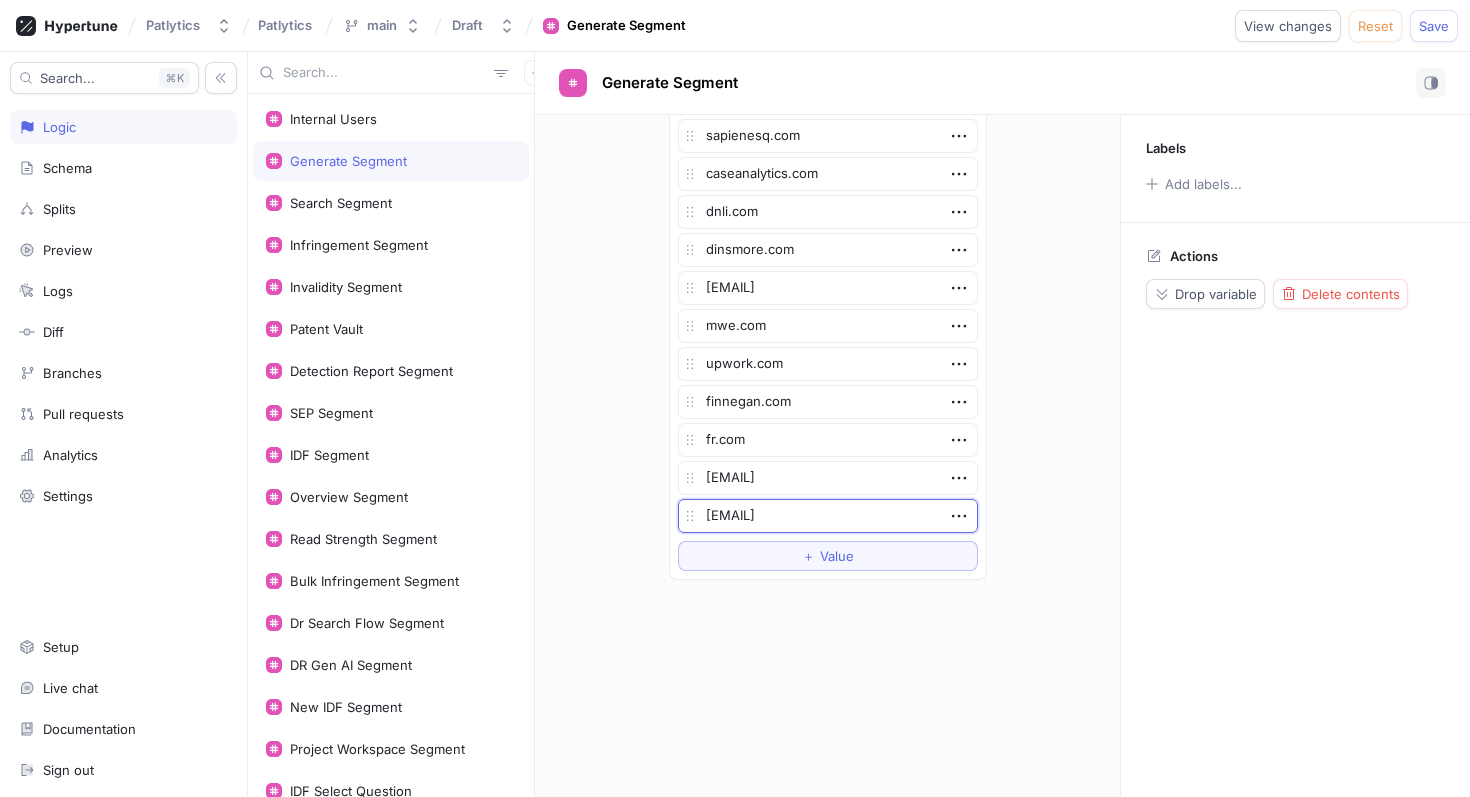 type on "crowdstrike.com" 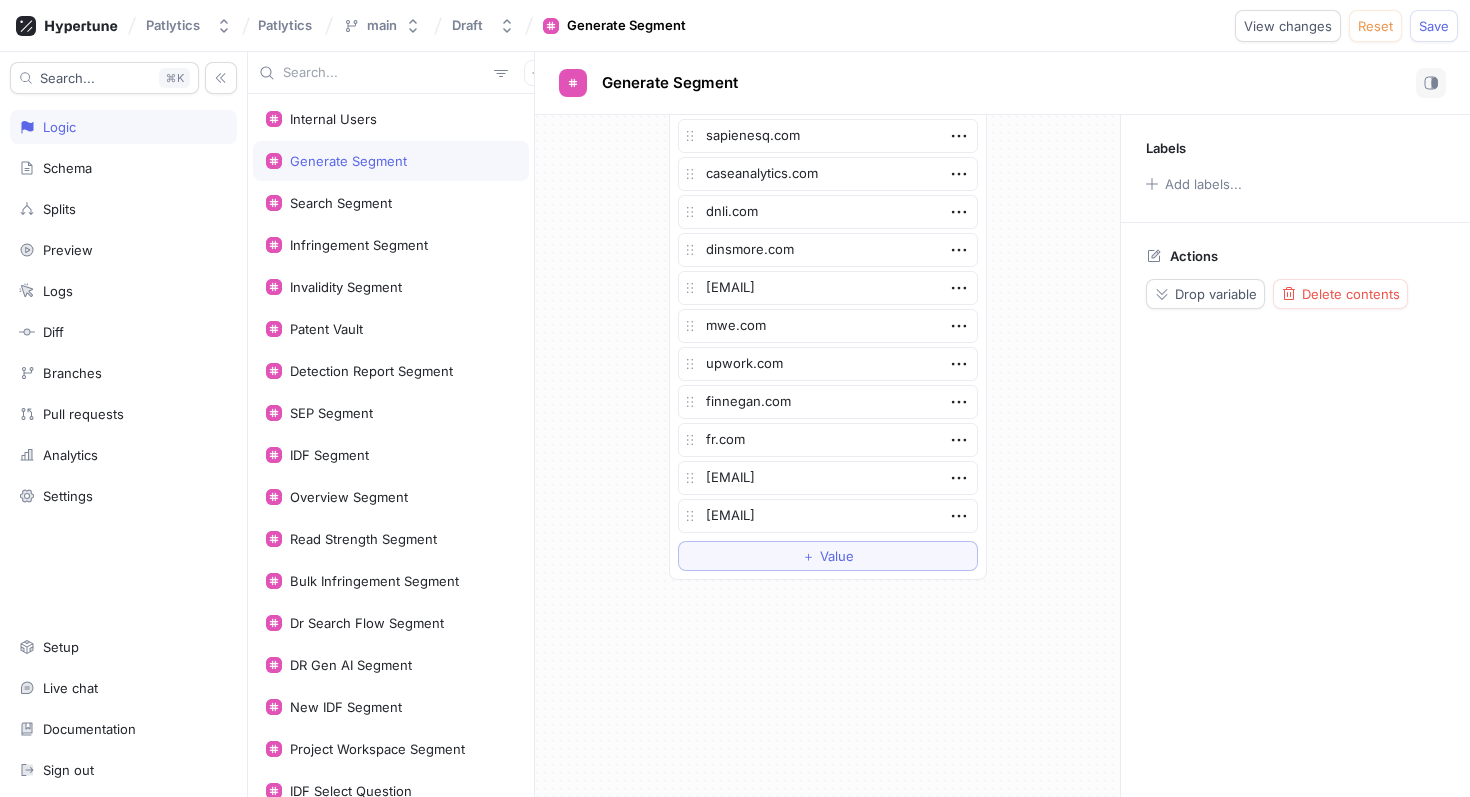 click on "Internal Users   Generate Segment   Search Segment   Infringement Segment   Invalidity Segment   Patent Vault Segment   Detection Report Segment   SEP Segment   IDF Segment   Overview Segment   Read Strength Segment   Bulk Infringement Segment   Dr Search Flow Segment   DR Gen AI Segment   New IDF Segment   Project Workspace Segment   IDF Select Question   Drafting Gen AI Segment   Infringement Theory Segment   Manage Claim Construction Segment   Office Action Segment   MS Plugin Segment   Client Matter Segment   Drafting Custom Prompt Segment   Simplified Client Matter Segment Parse Youtube Url Standardize Search Simplified Client Matter Enable Claim Limitation Editing Contention Chart Drafting One Click Aggregated View Prior Art NPL Use Generate Claim Construction Worker Detection Report Jurisdiction Filter Highlight Citation Claim Construction Patent Citation Detection Report Use Search Agent Gen AI Chat Store On Backend Invalidity 112 Claim Construction Agent Prior Art Agent Draft Self Serve New IDF Idf" at bounding box center (391, 445) 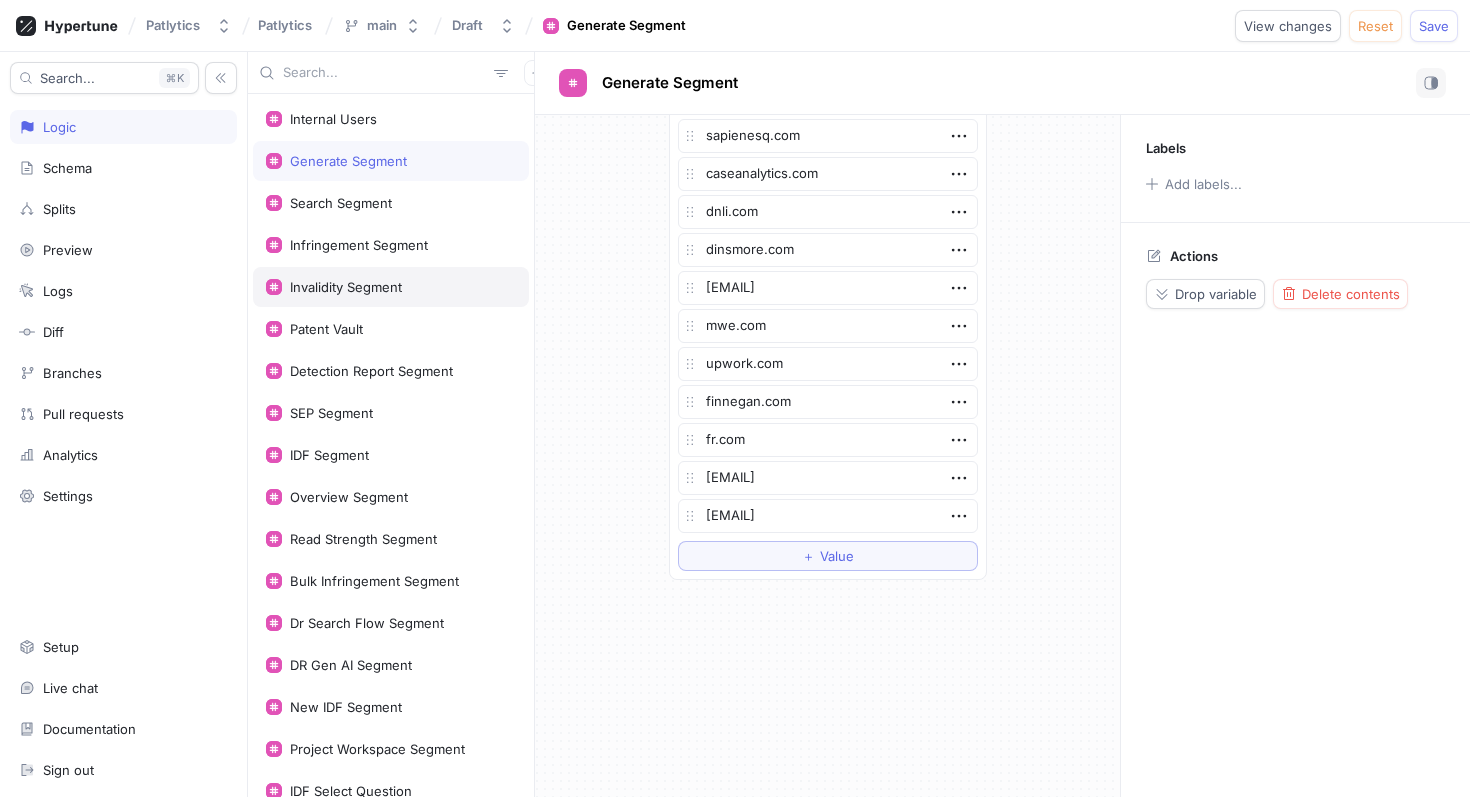 click on "Invalidity Segment" at bounding box center (391, 287) 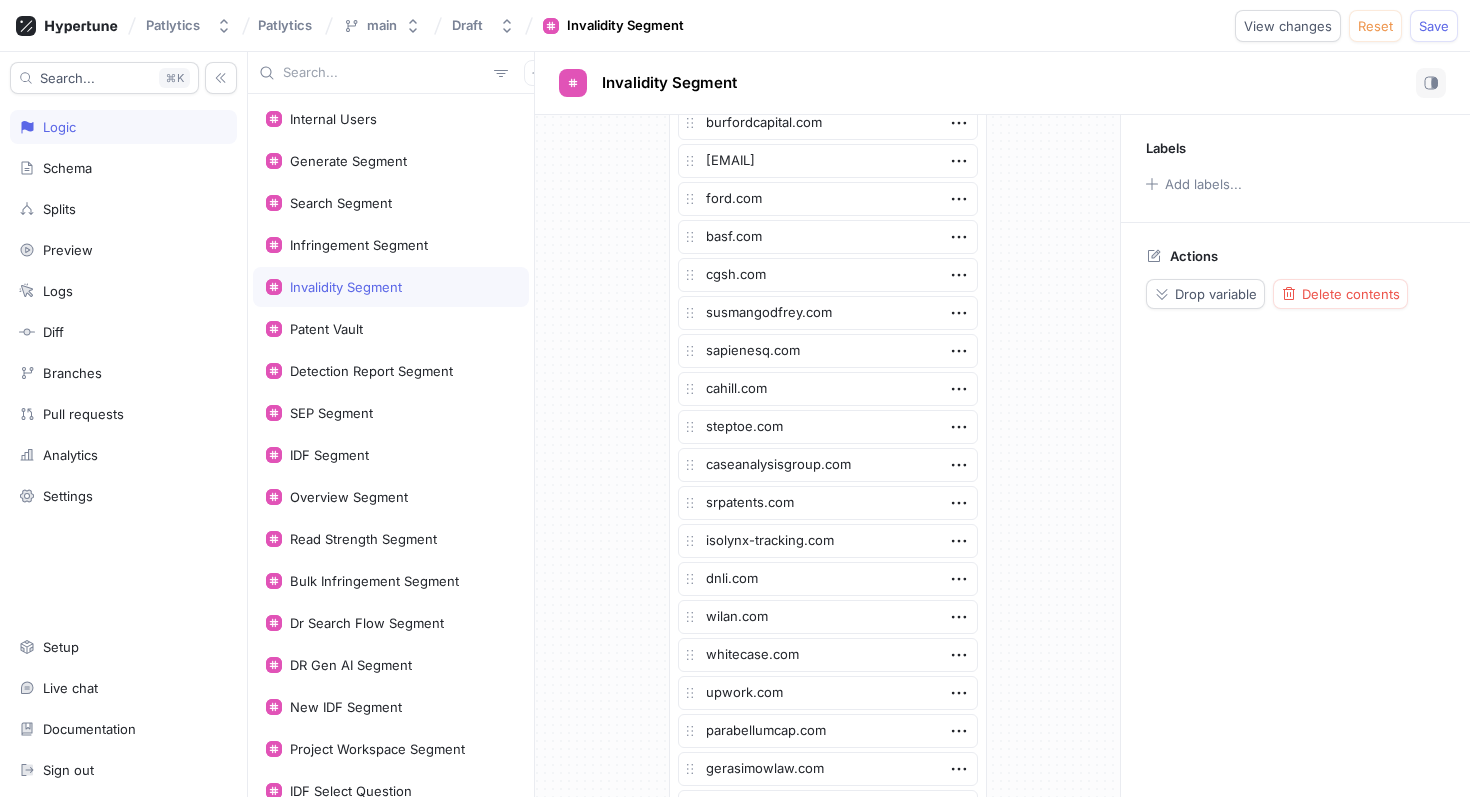 scroll, scrollTop: 3814, scrollLeft: 0, axis: vertical 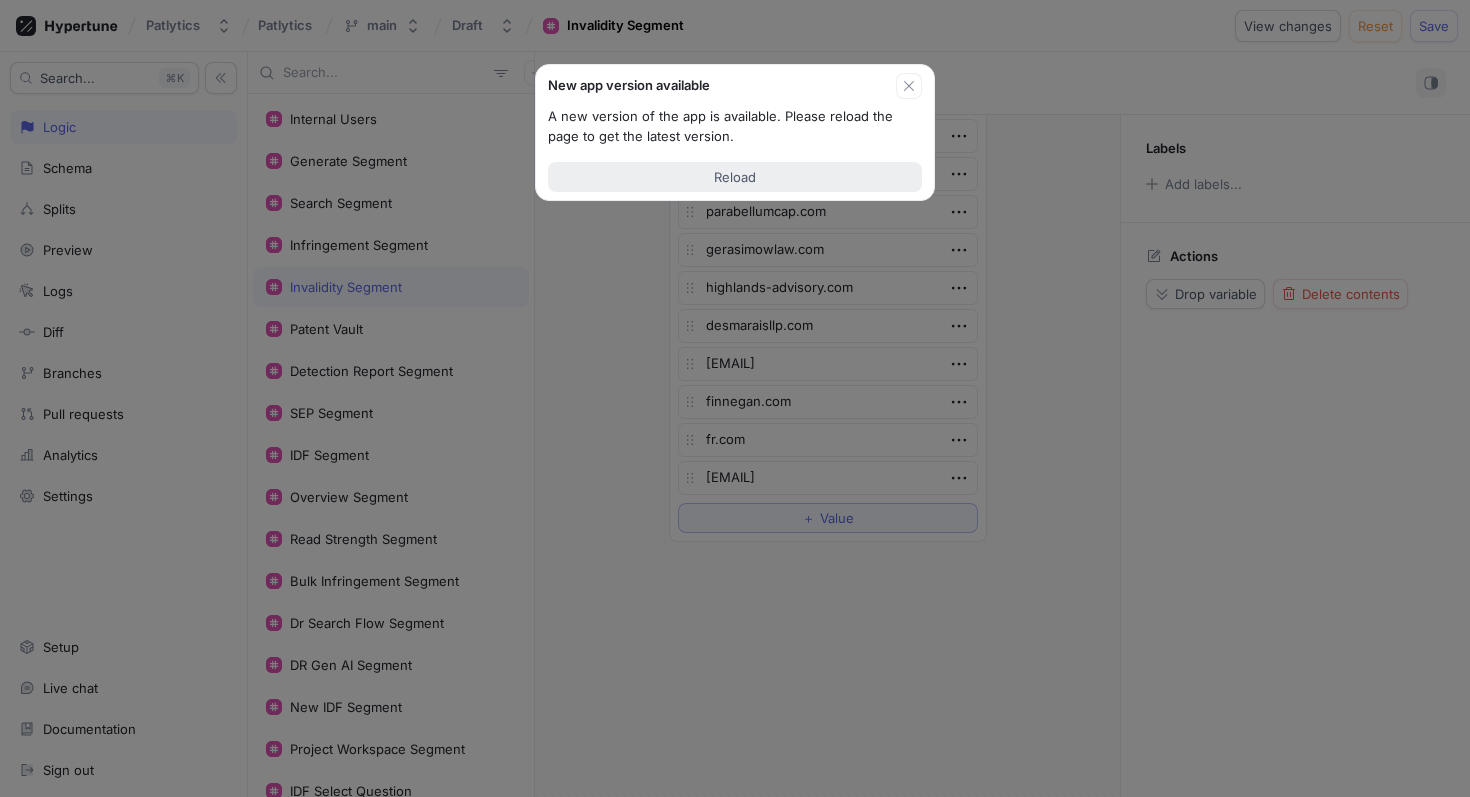 click on "Reload" at bounding box center (735, 177) 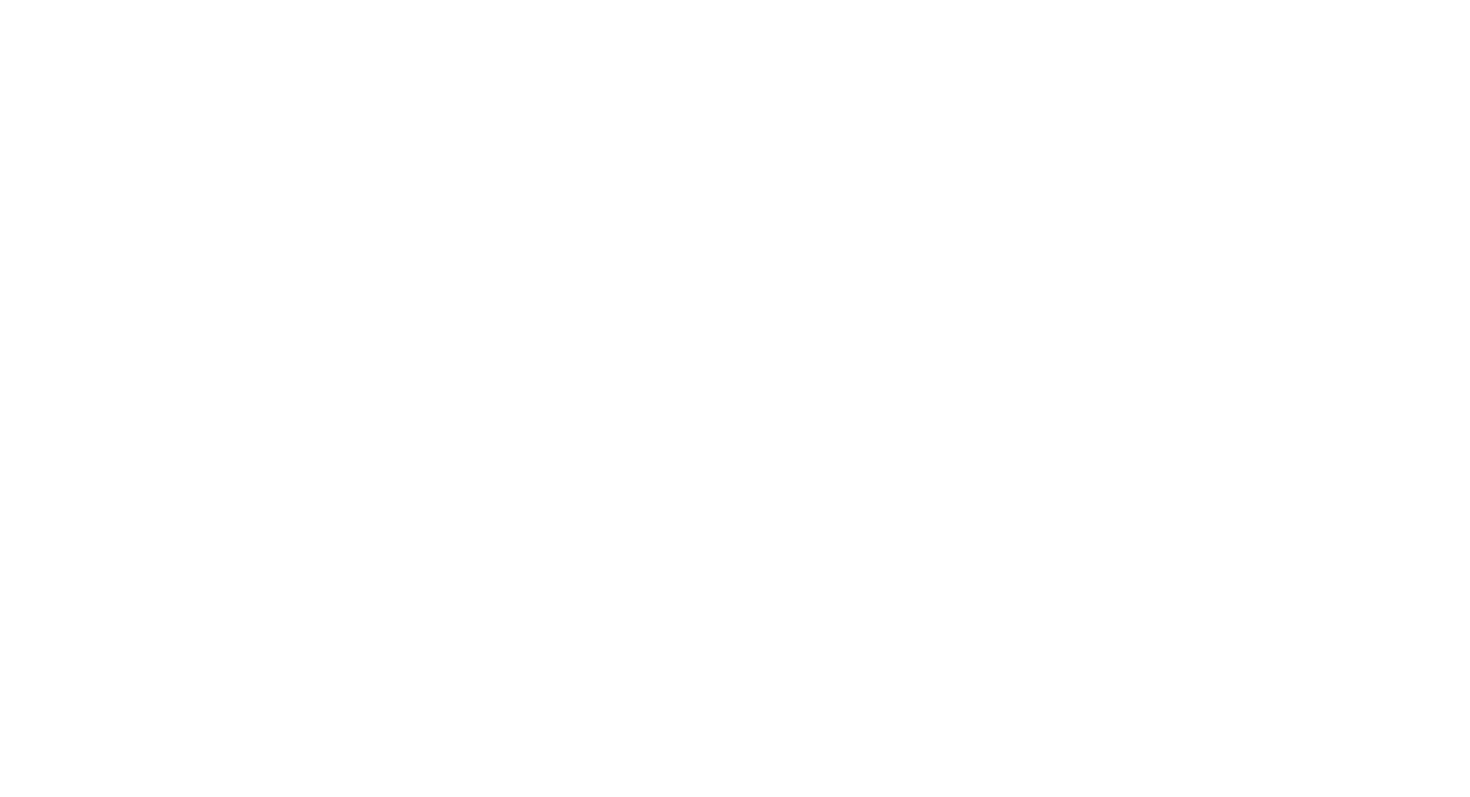scroll, scrollTop: 0, scrollLeft: 0, axis: both 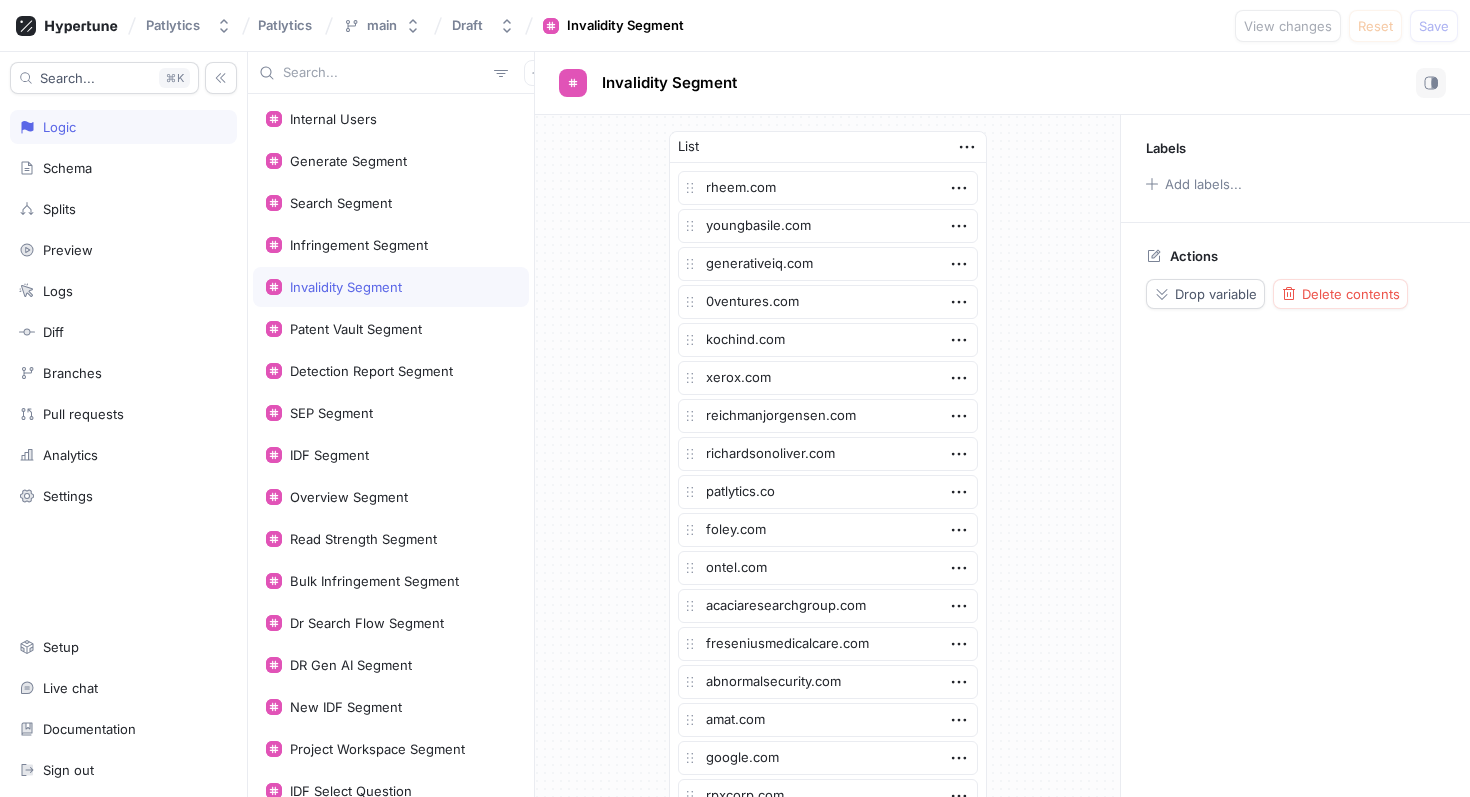 click on "Invalidity Segment" at bounding box center [391, 287] 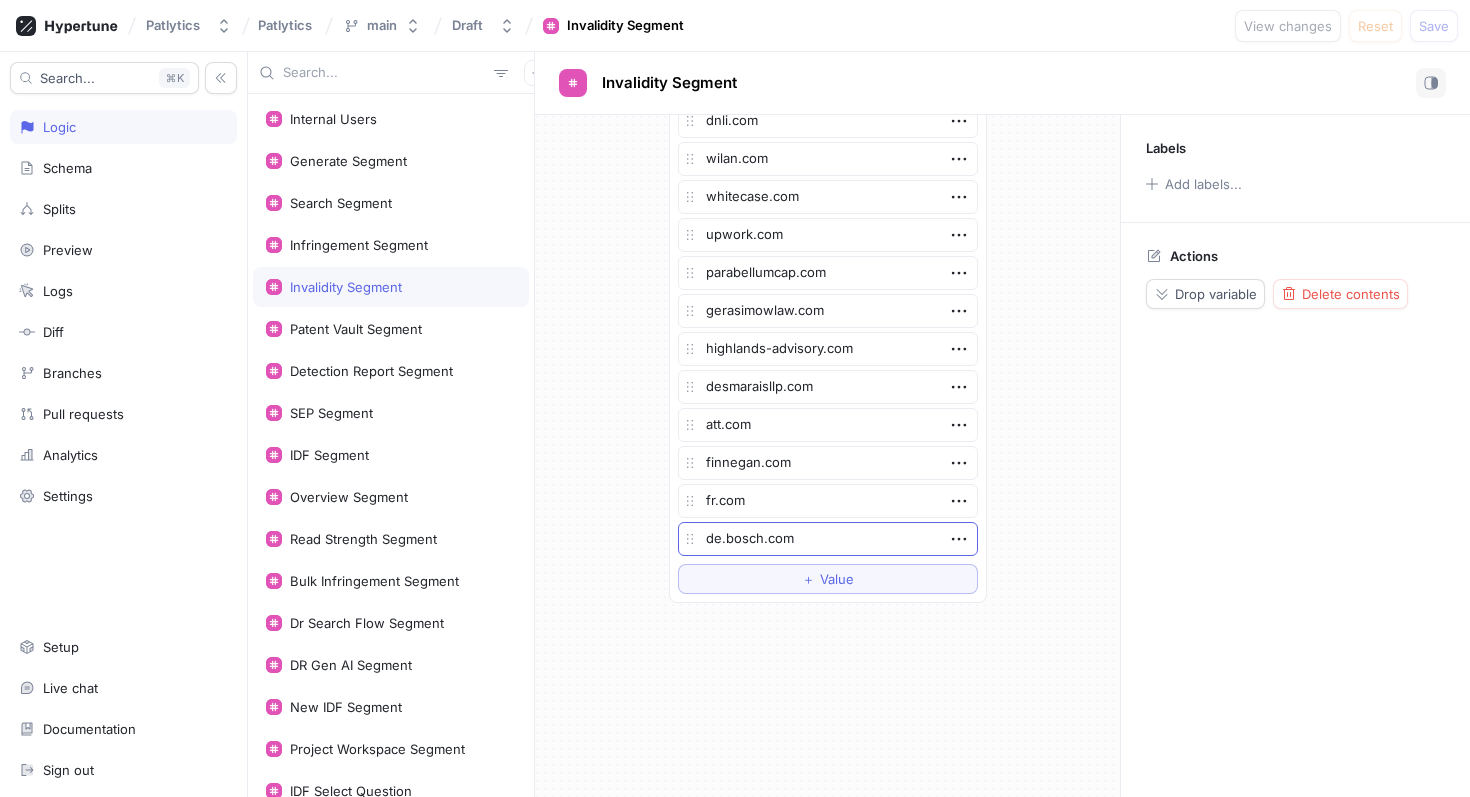scroll, scrollTop: 3796, scrollLeft: 0, axis: vertical 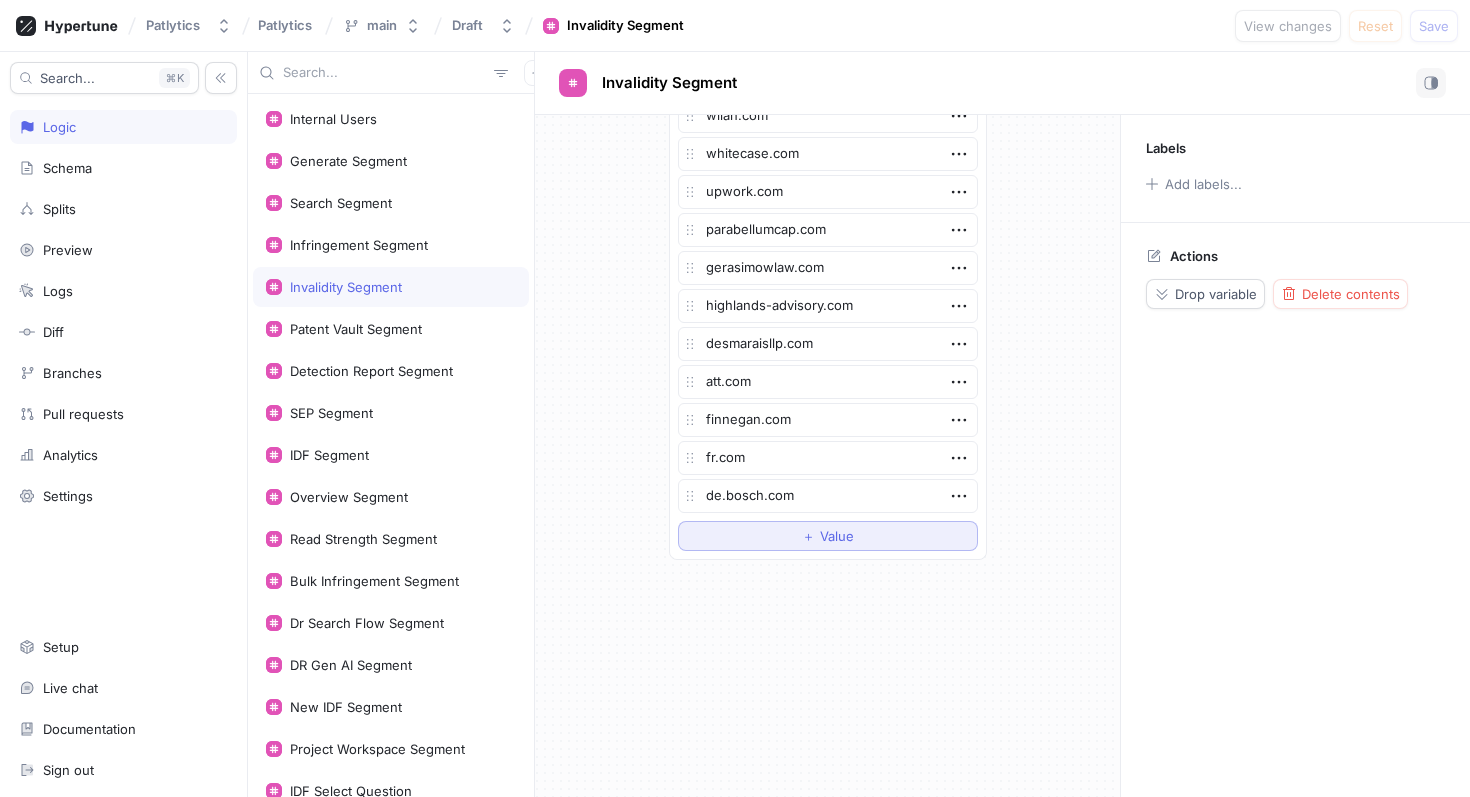 click on "＋ Value" at bounding box center [828, 536] 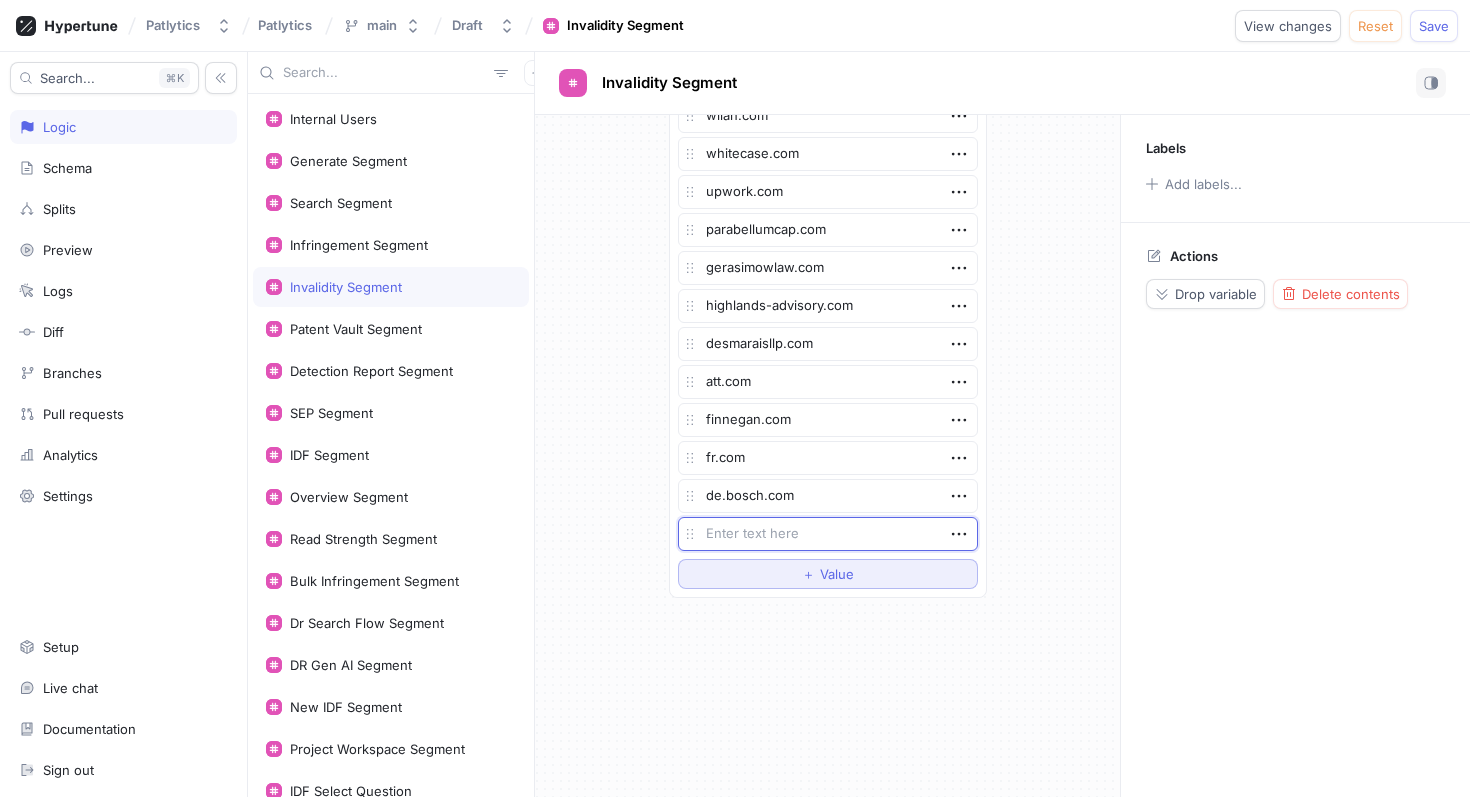 type on "x" 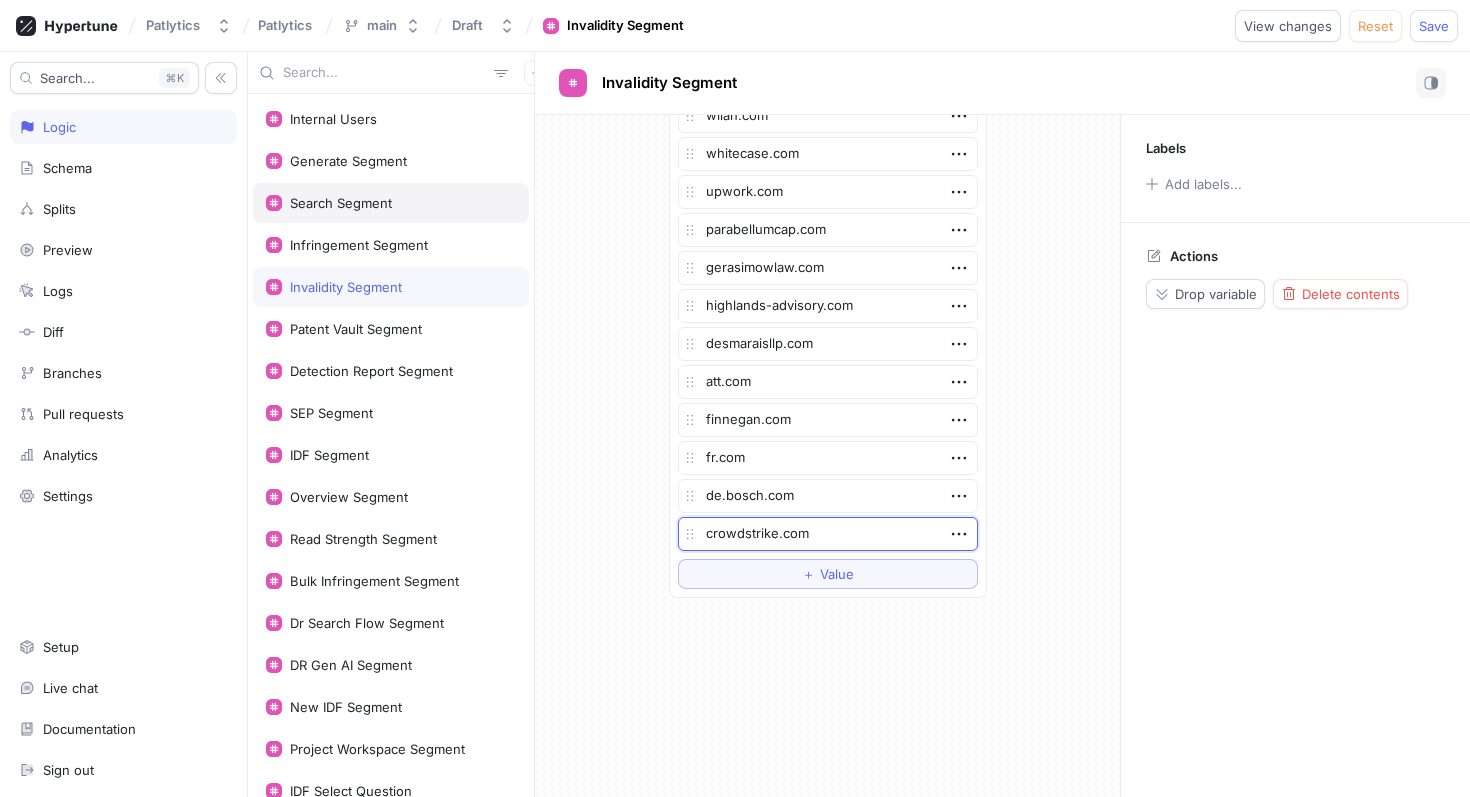 type on "crowdstrike.com" 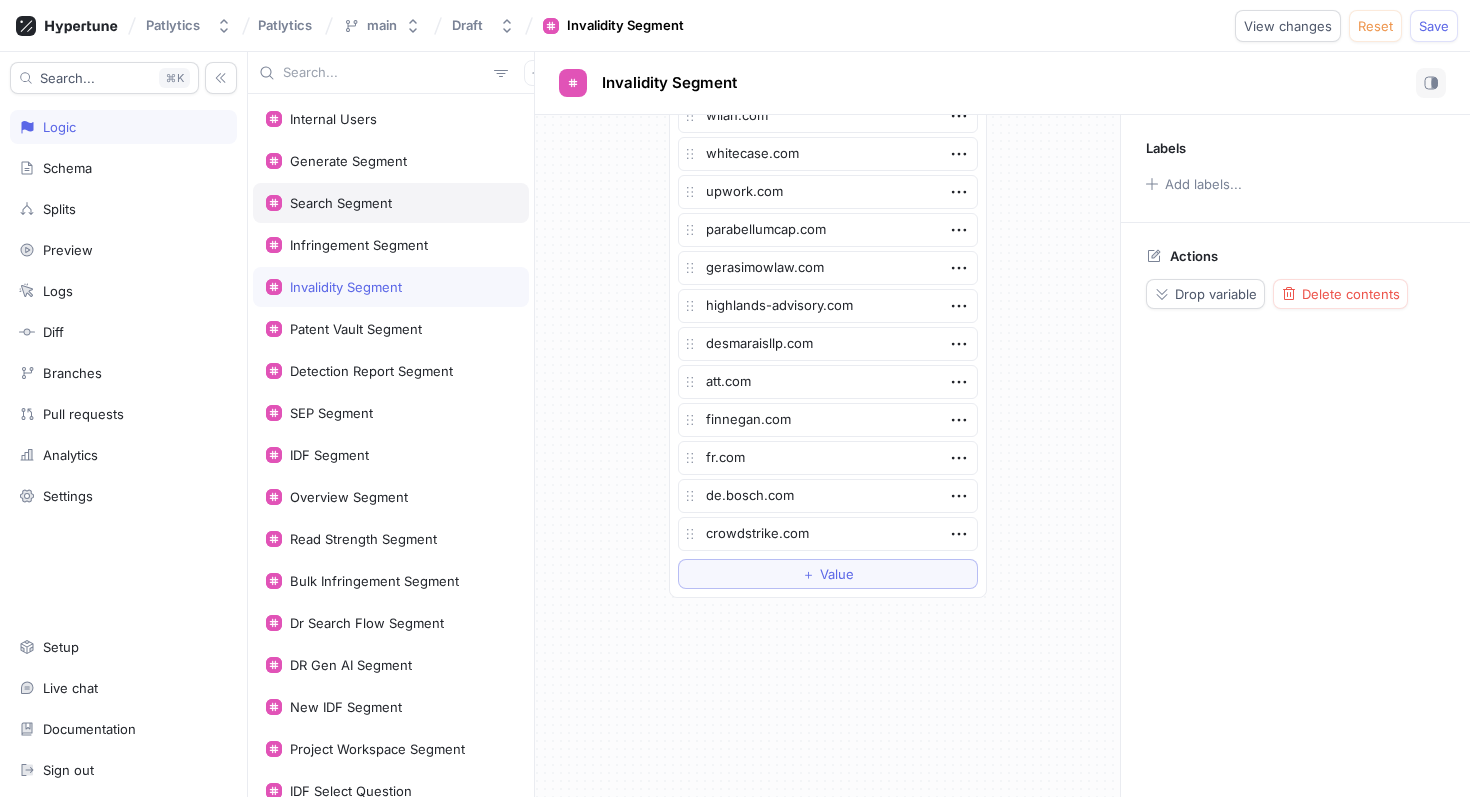 click on "Search Segment" at bounding box center [391, 203] 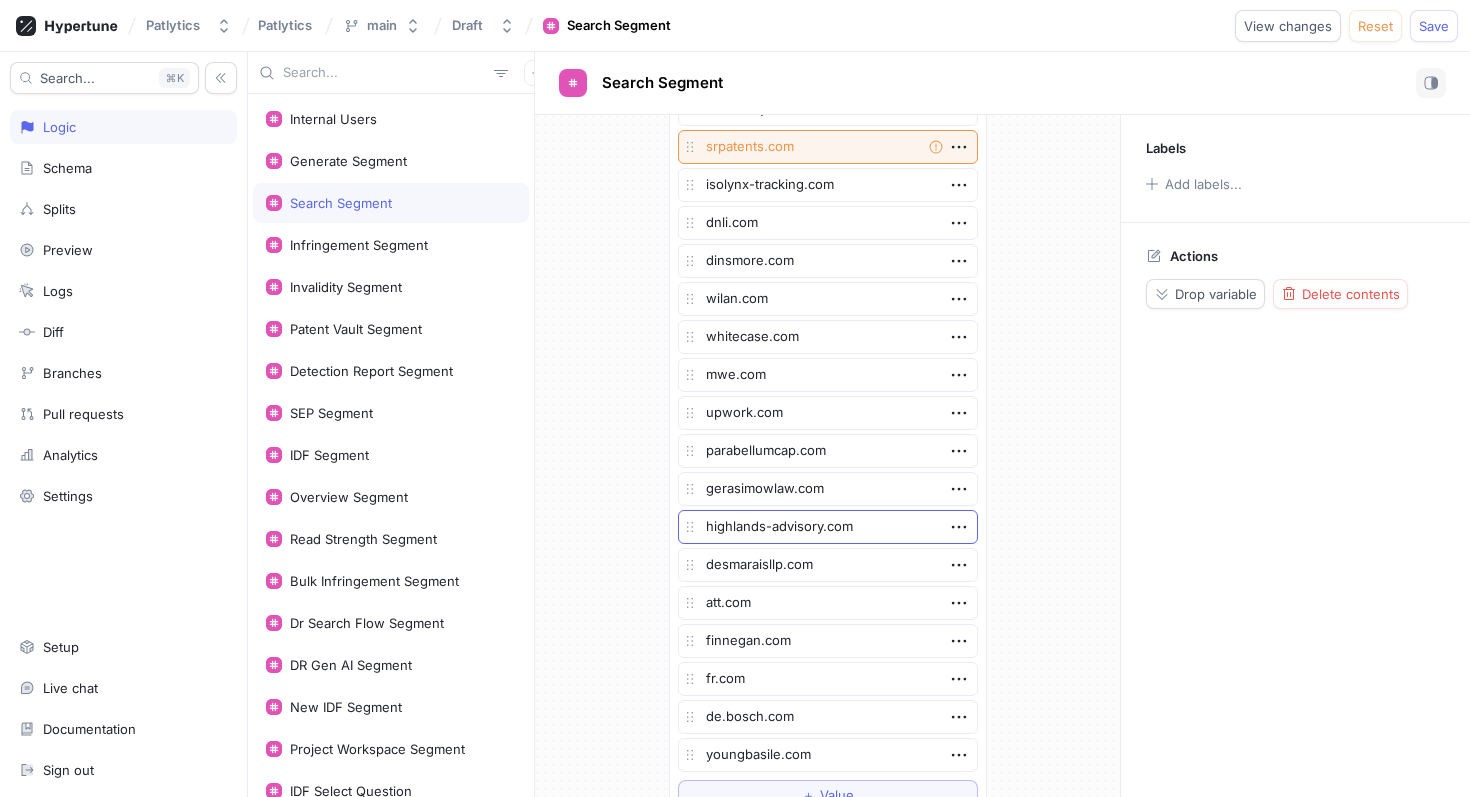 scroll, scrollTop: 3662, scrollLeft: 0, axis: vertical 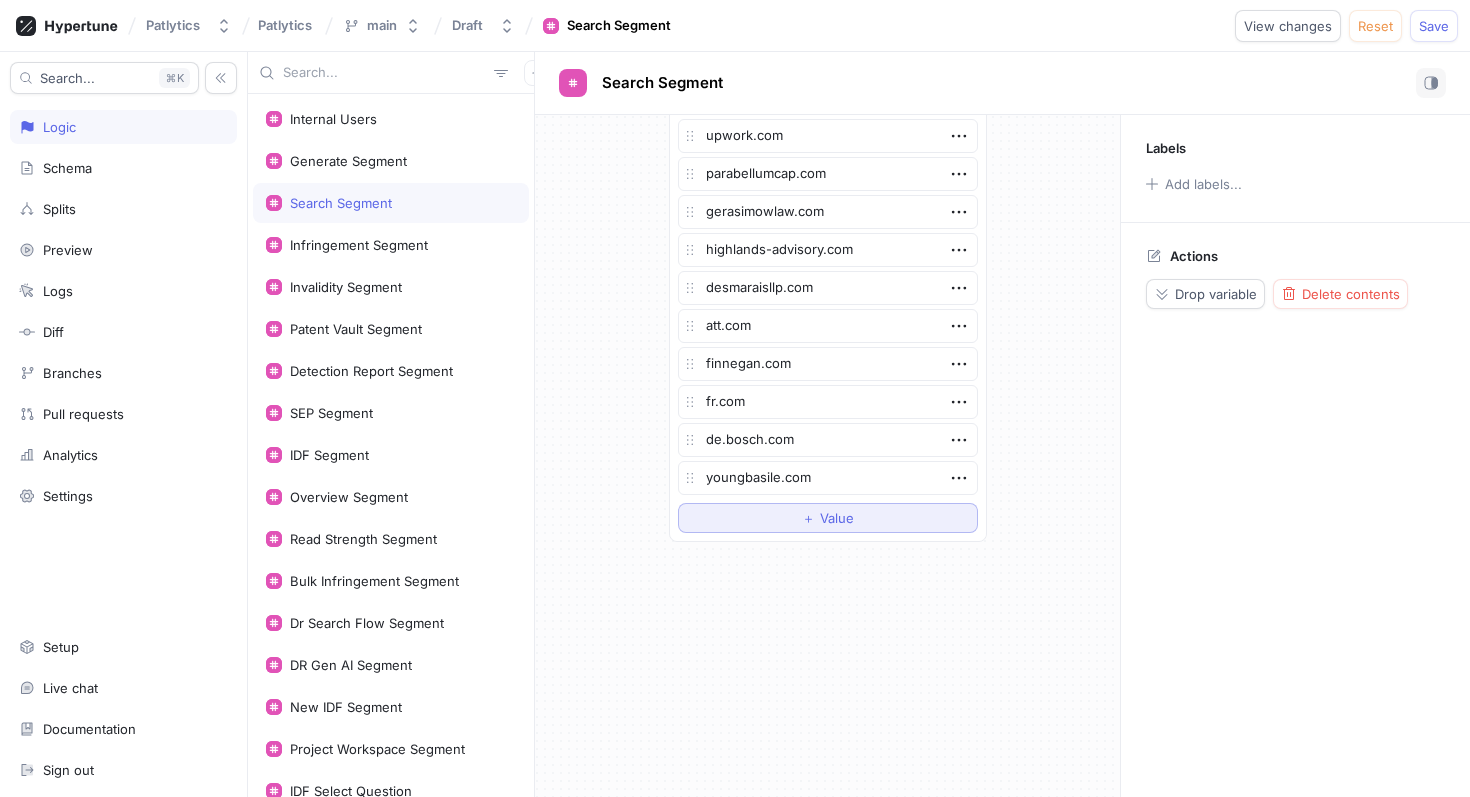 click on "＋ Value" at bounding box center (828, 518) 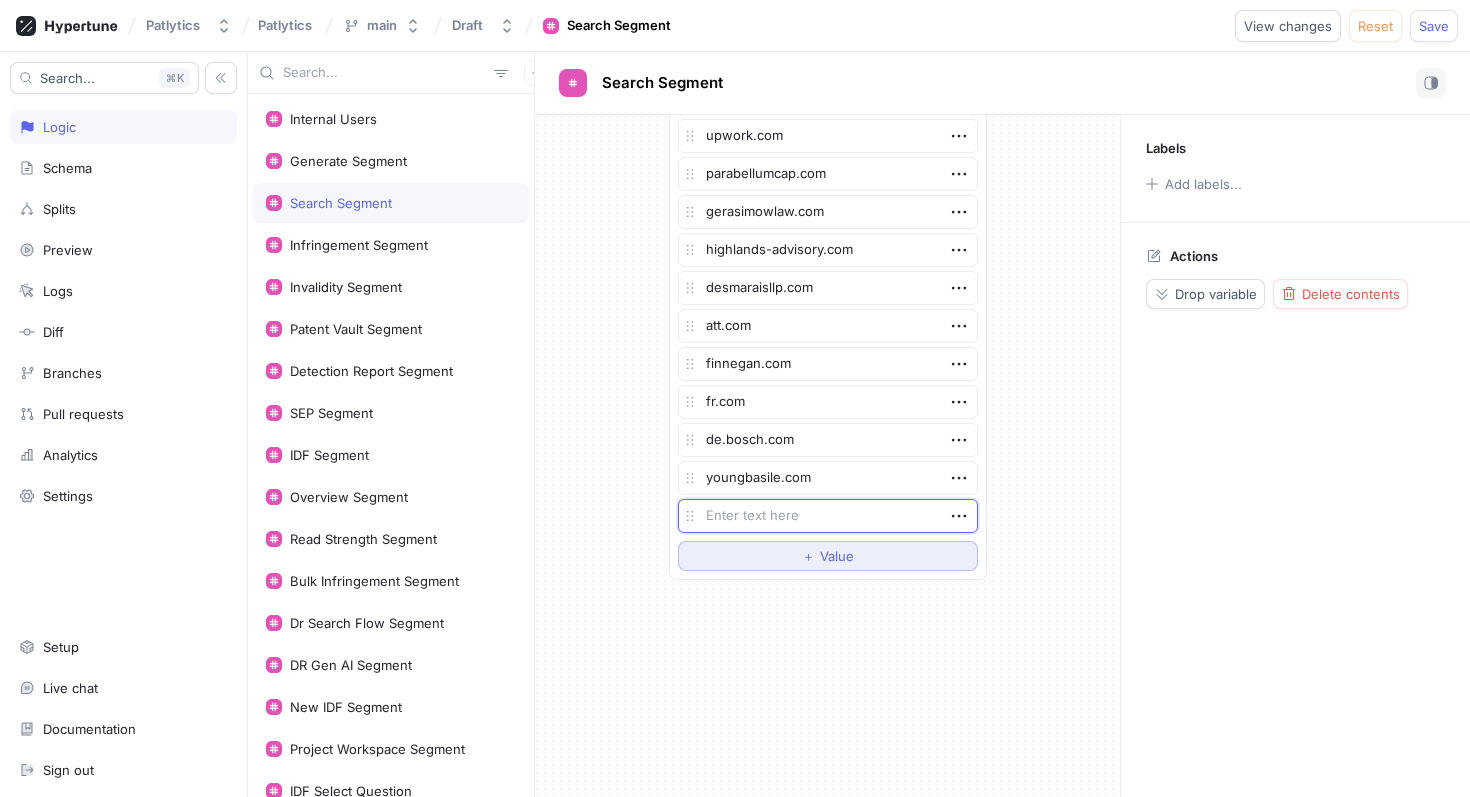 type on "x" 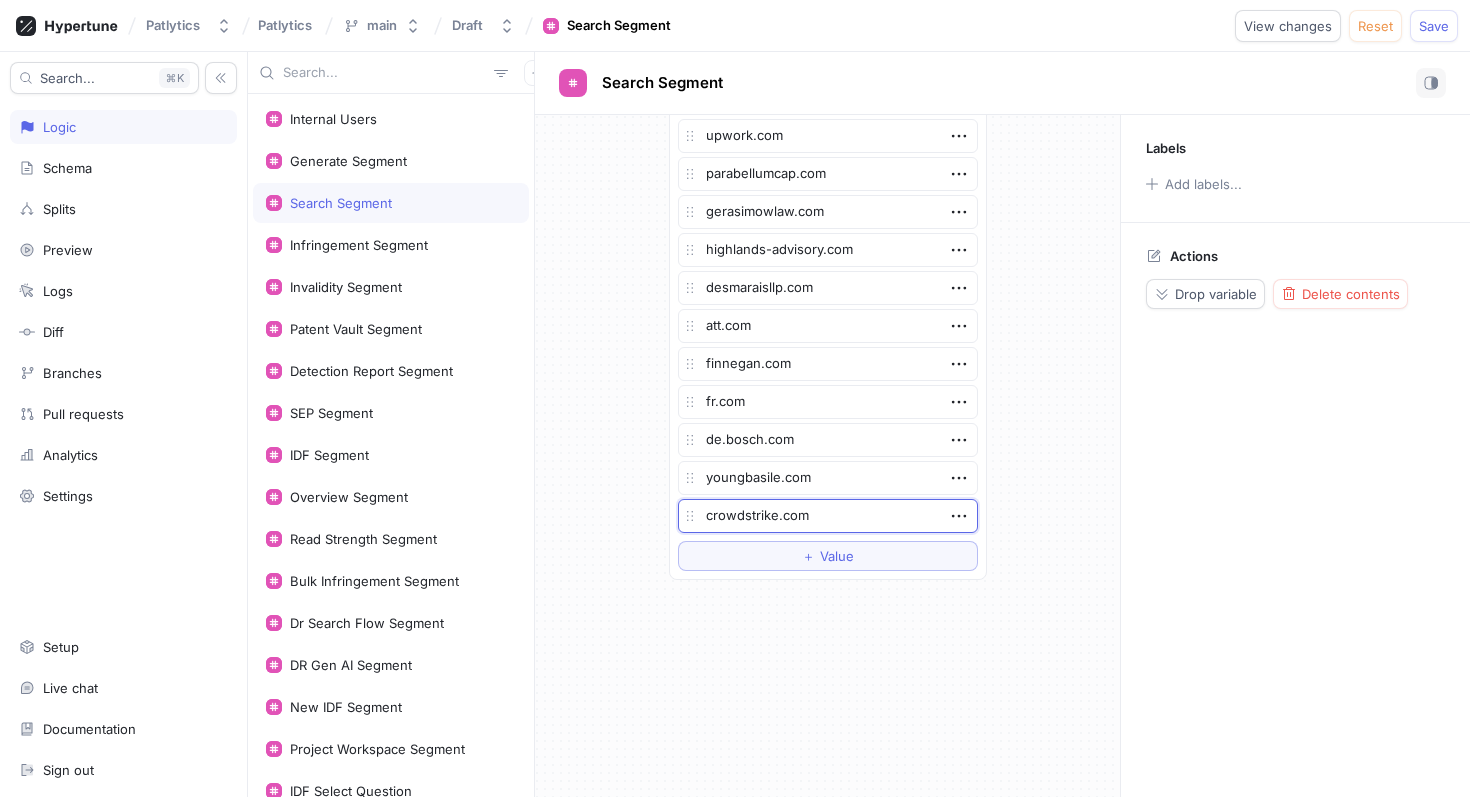 type on "crowdstrike.com" 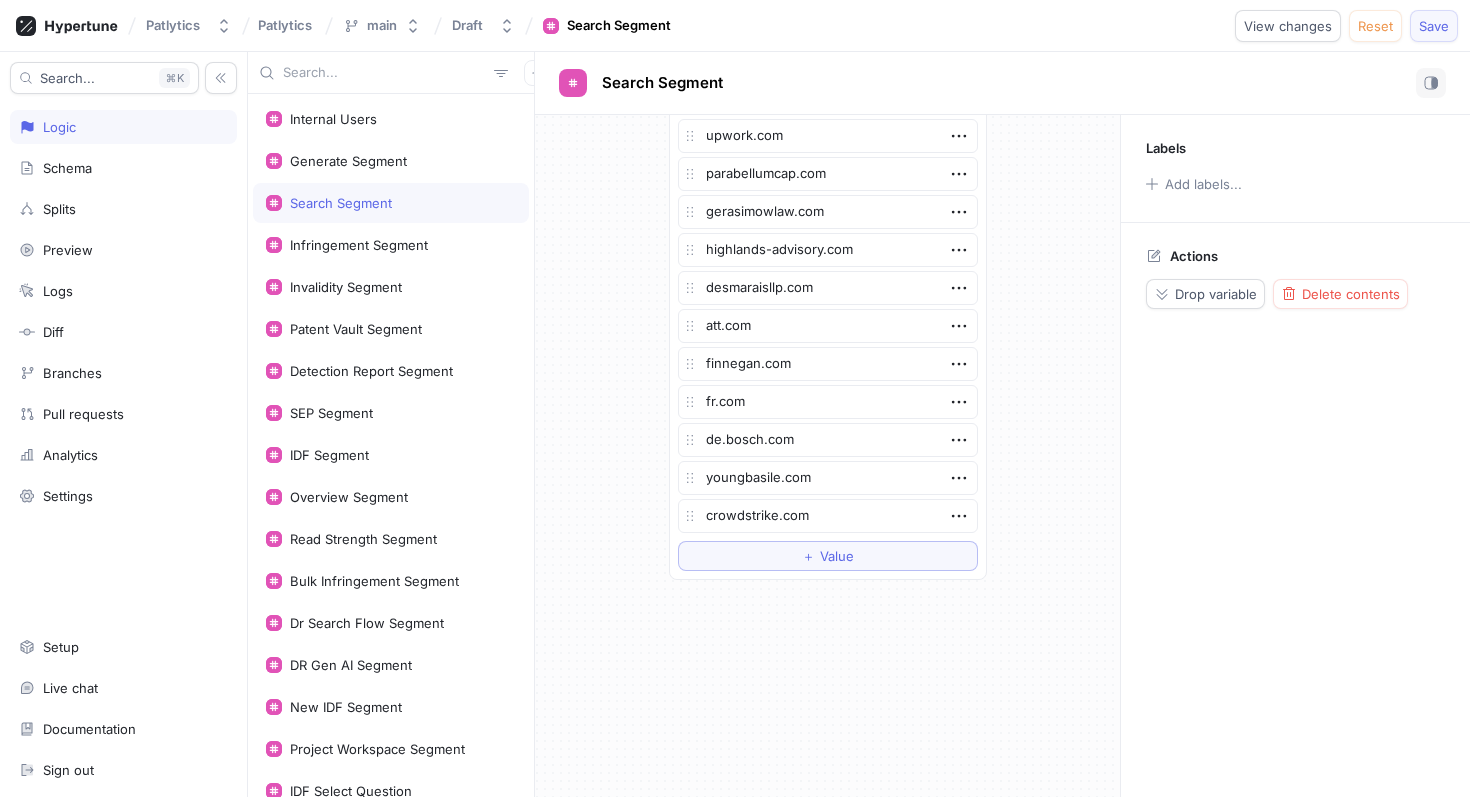 click on "Save" at bounding box center [1434, 26] 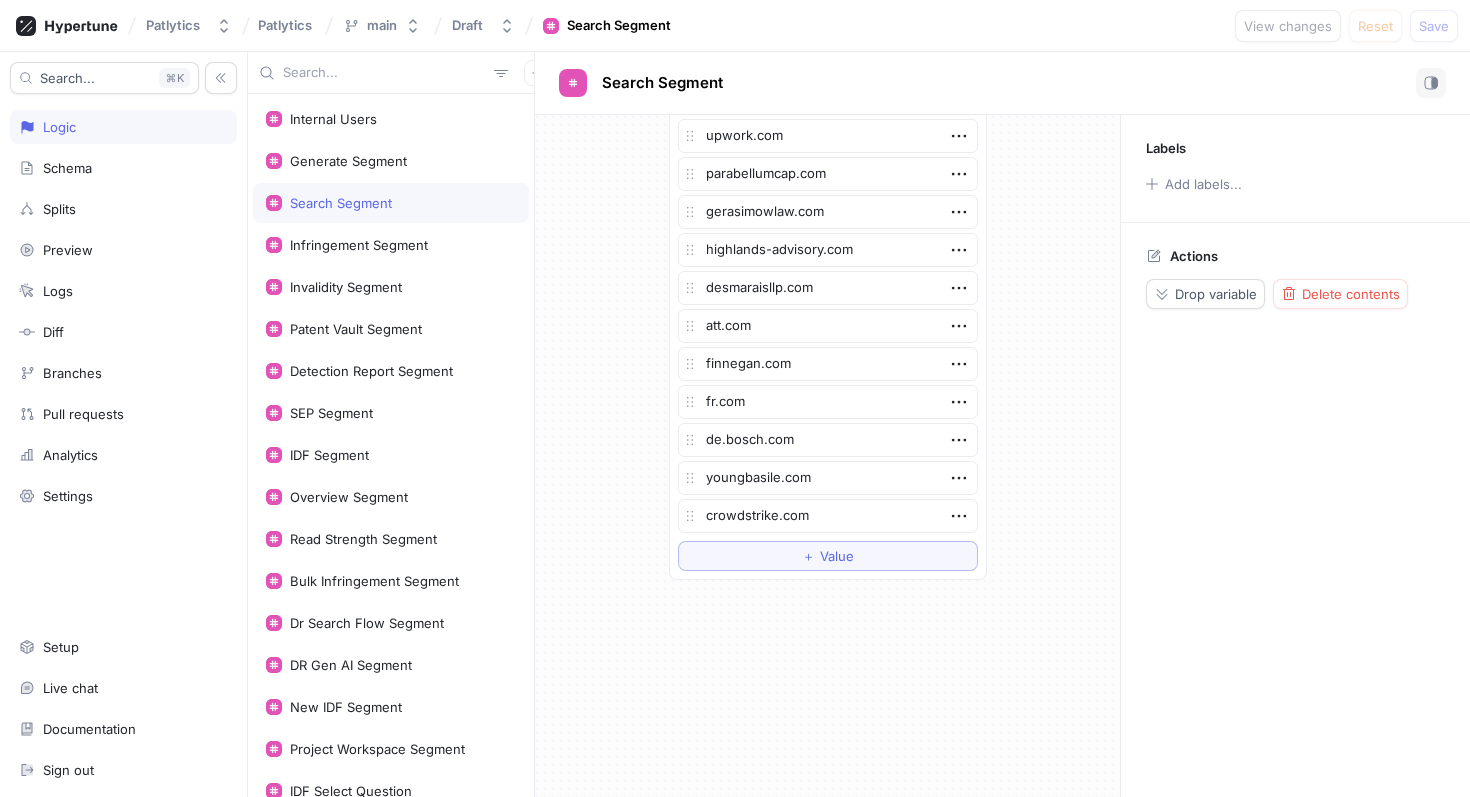 click on "List reichmanjorgensen.com generativeiq.com richardsonoliver.com foley.com rheem.com ontel.com acaciaresearchgroup.com freseniusmedicalcare.com abnormalsecurity.com amat.com google.com rpxcorp.com i-discovery.com nvidia.com xerox.com intven.com adeia.com ak-america.com om.asahi-kasei.co.jp kochind.com ipvalue.com loeschpatents.com cisco.com kslaw.com insmed.com lw.com nitto.com skysonginnovations.com ericsson.com sk.com oldcountry.ai finchmaloney.com clearviewip.com vitalisadvisors.com patented.claims ringcentral.com sheppardmullin.com alston.com bdiplaw.com simip.io patentplatformservices.com ip-search.swiss patented.claims quinnemanuel.com nola-ai.com microvention.com nutcrackerx.com us.ibm.com hpe.com mediatek.com wispro.com lungtin.com eversheds-sutherland.com brinter.com centurionip.com rivian.com fortress.com thermofisher.com fluor.com adidas.com us.abb.com mwe.com otc.utexas.edu austin.utexas.edu discoveries.utexas.edu cyberark.com gi-de.com proofpoint.com gtlaw.com orrick.com fenwick.com samsung.com" at bounding box center [827, -1476] 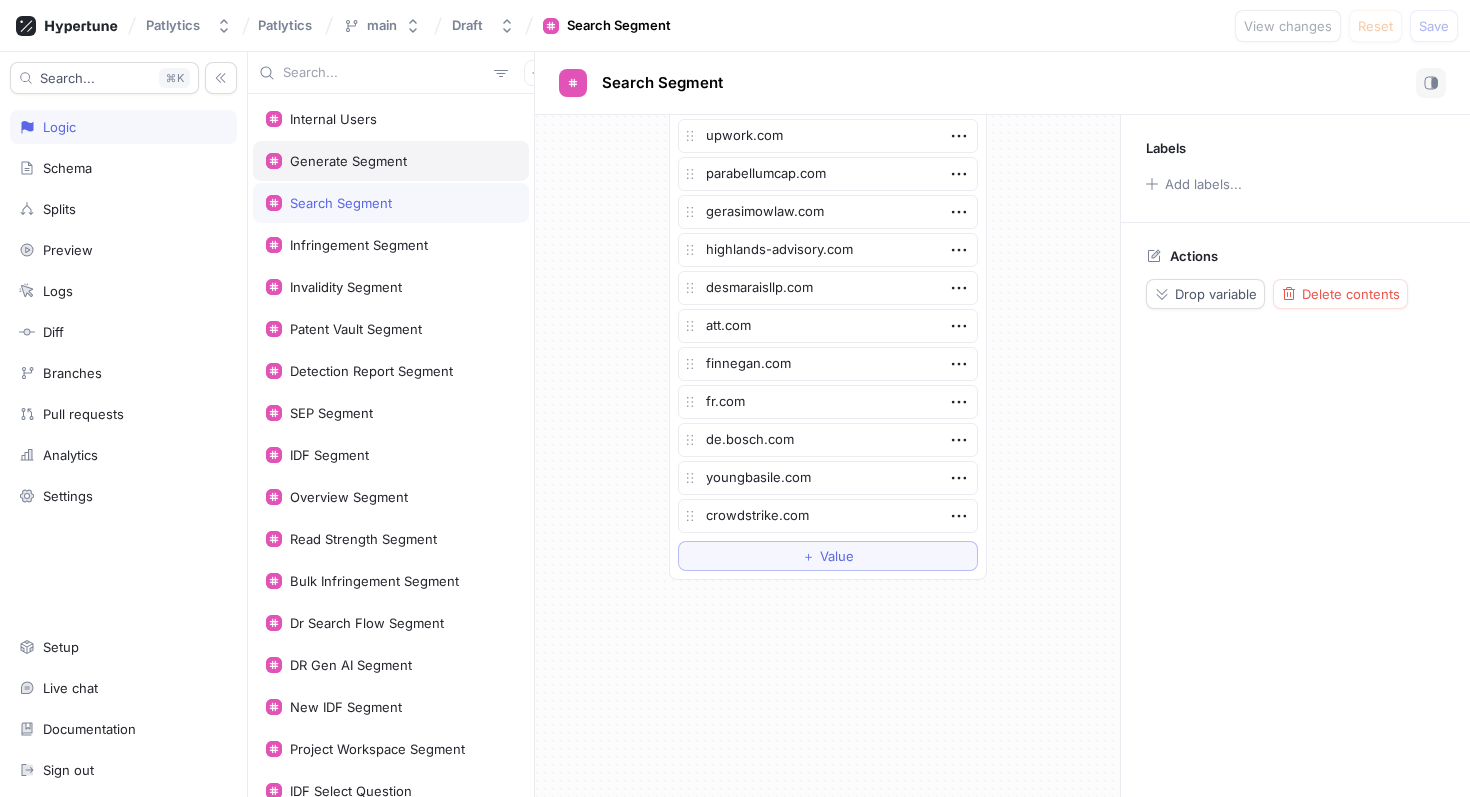 click on "Generate Segment" at bounding box center (391, 161) 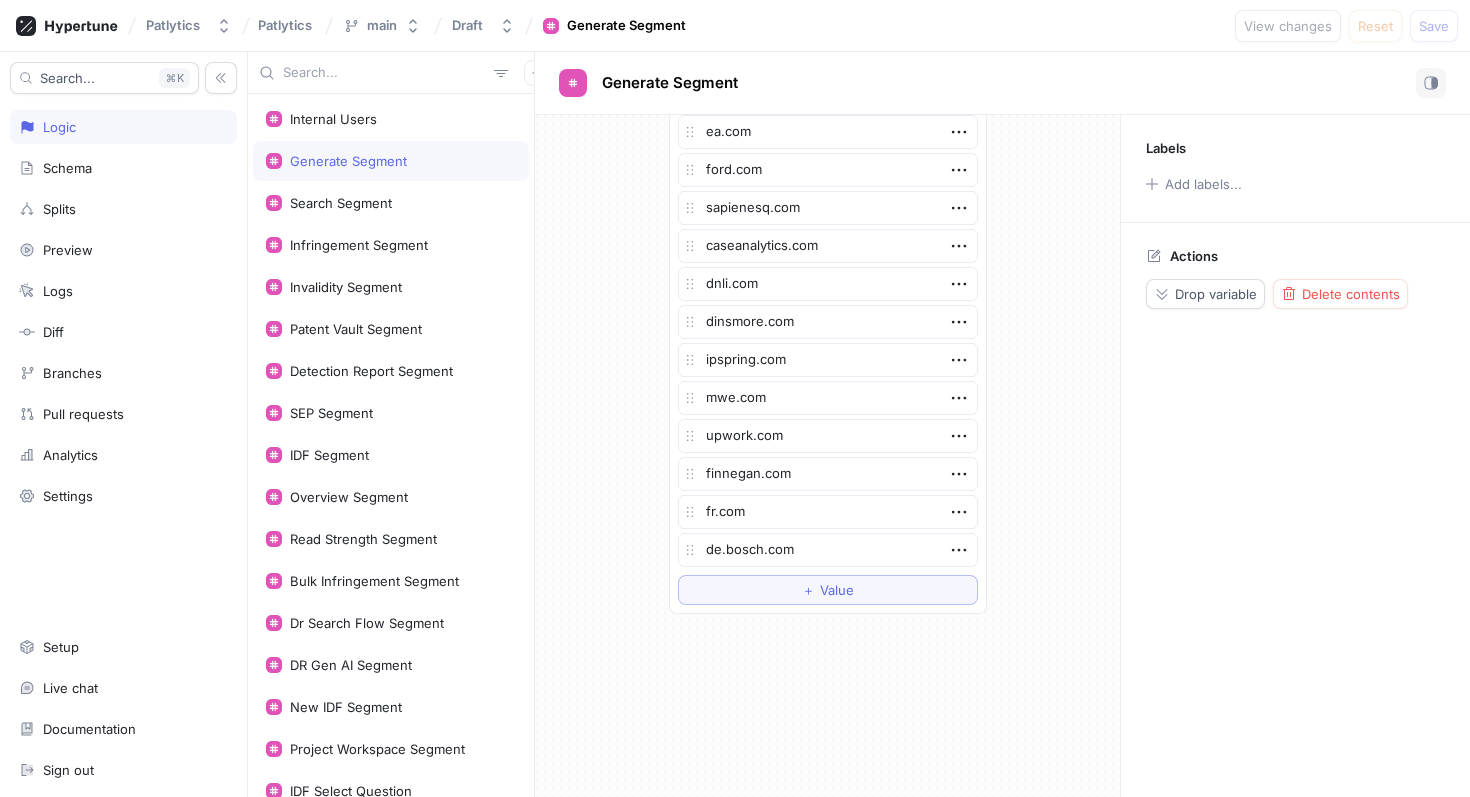 scroll, scrollTop: 2712, scrollLeft: 0, axis: vertical 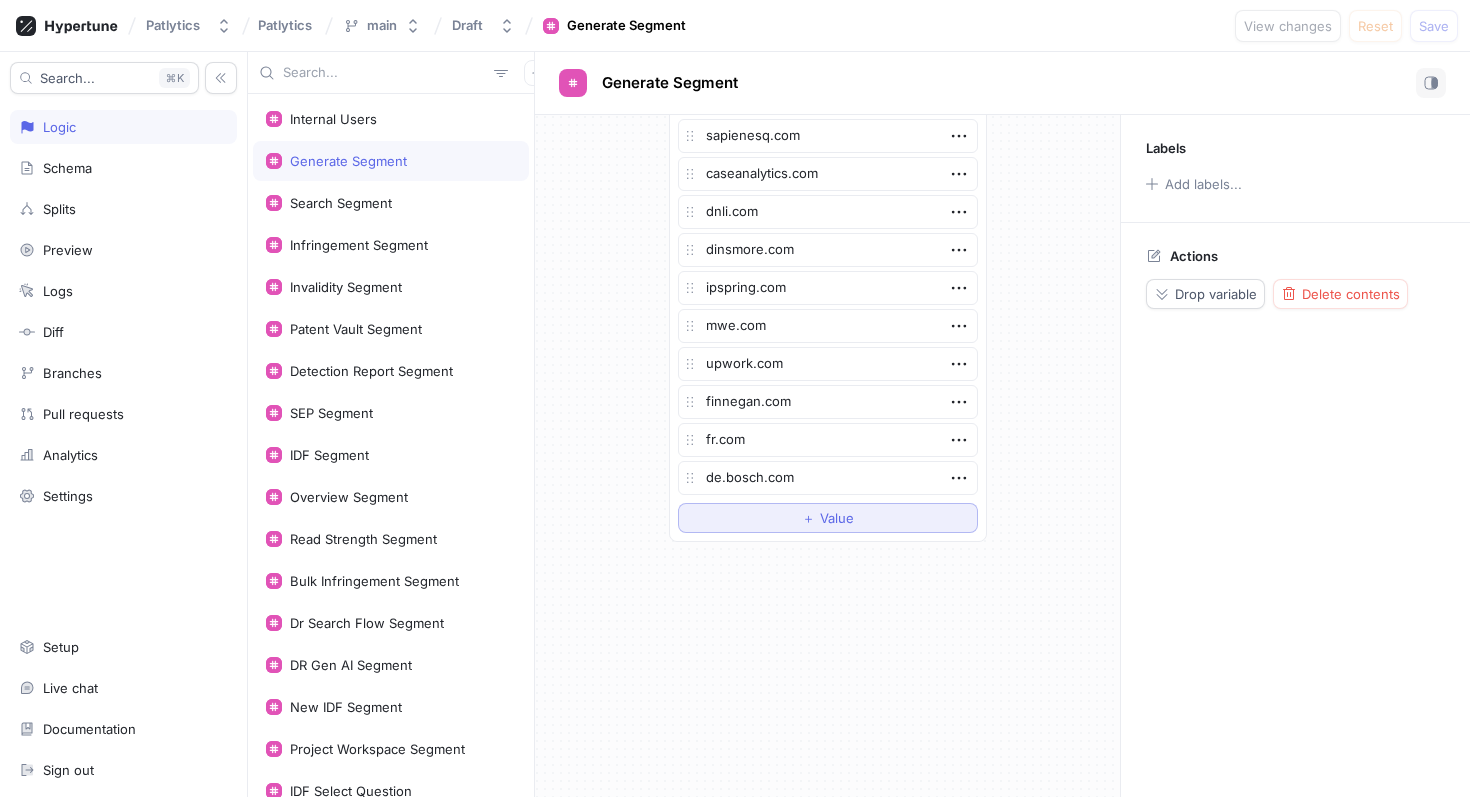 click on "＋ Value" at bounding box center [828, 518] 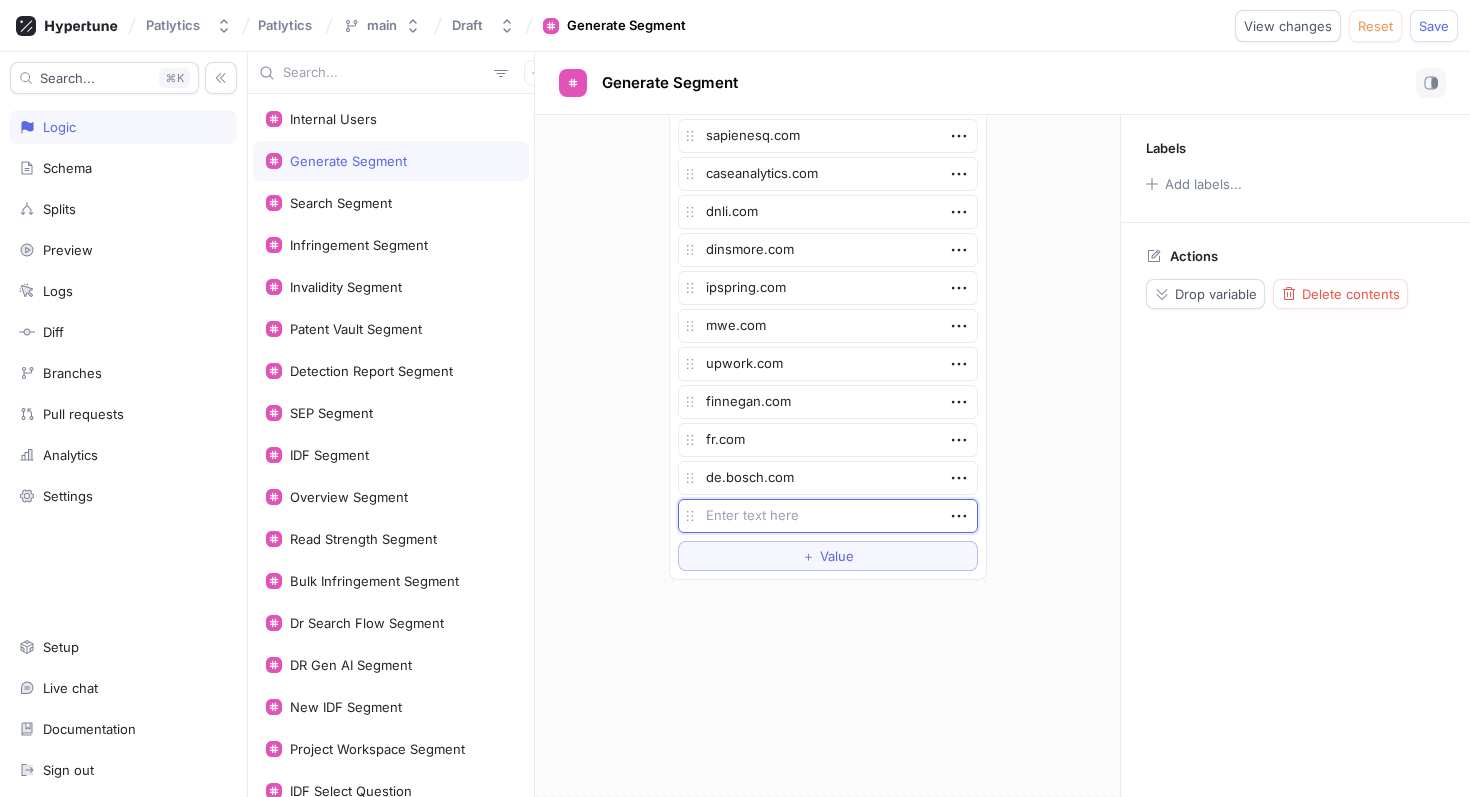 type on "x" 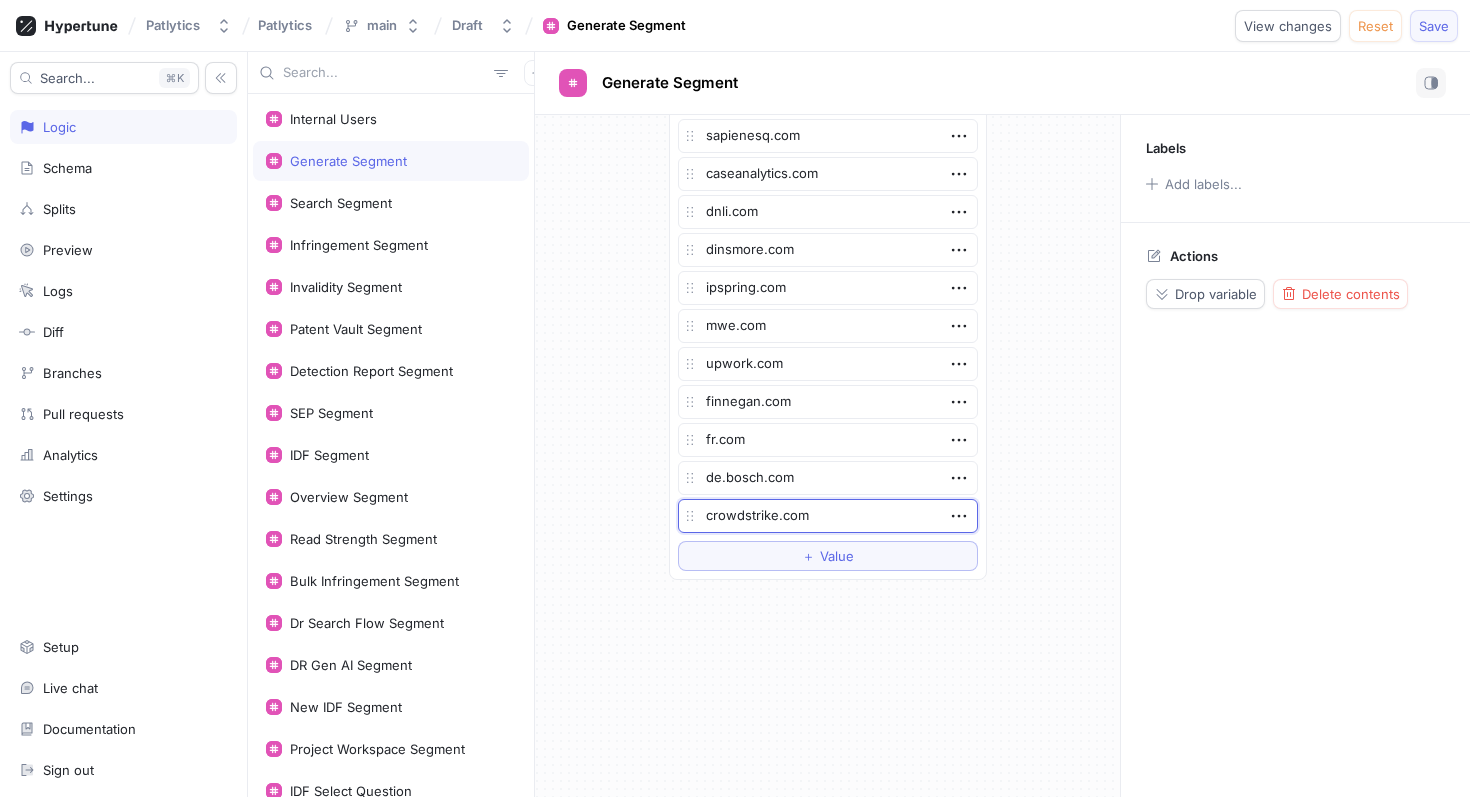 type on "crowdstrike.com" 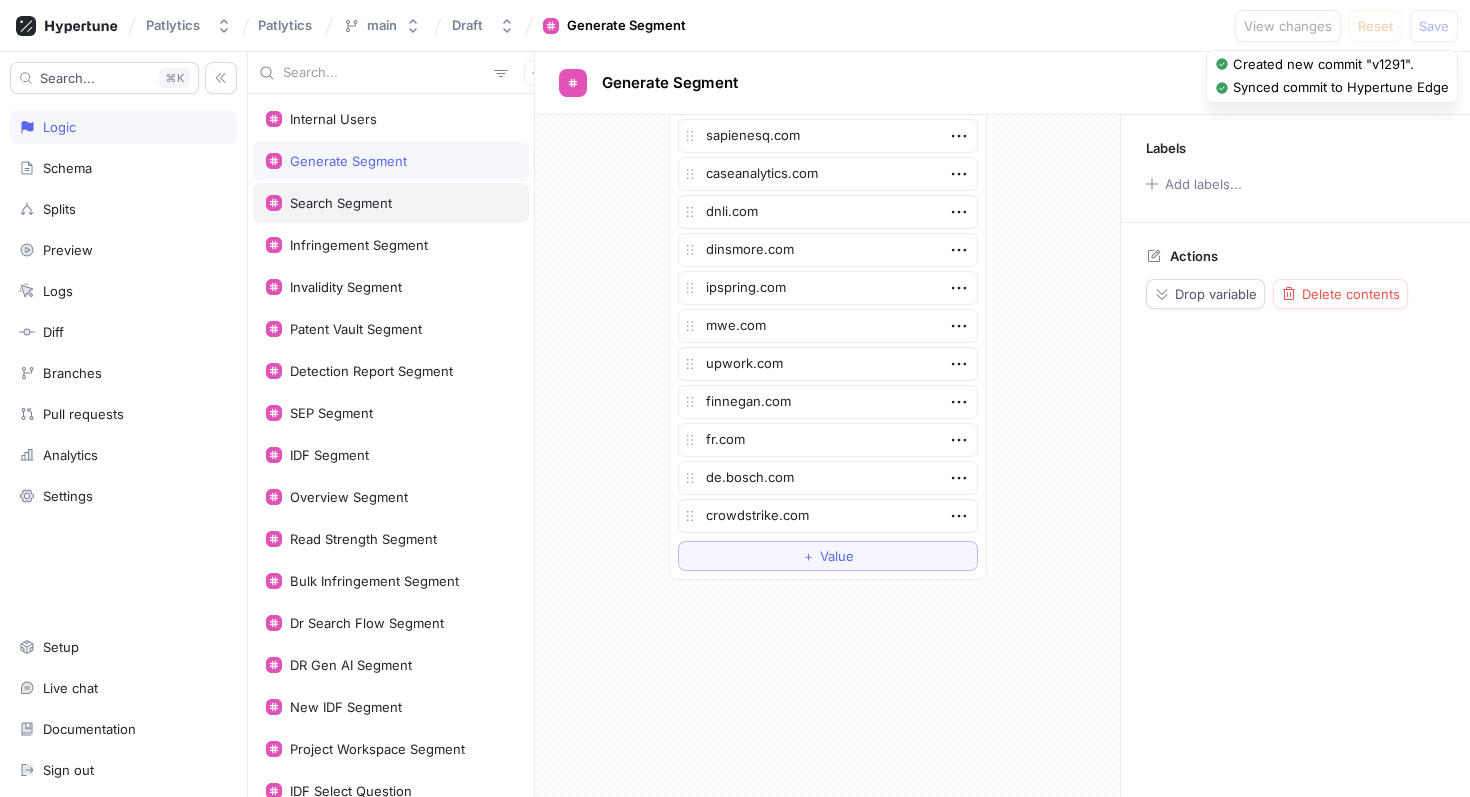 click on "Search Segment" at bounding box center [391, 203] 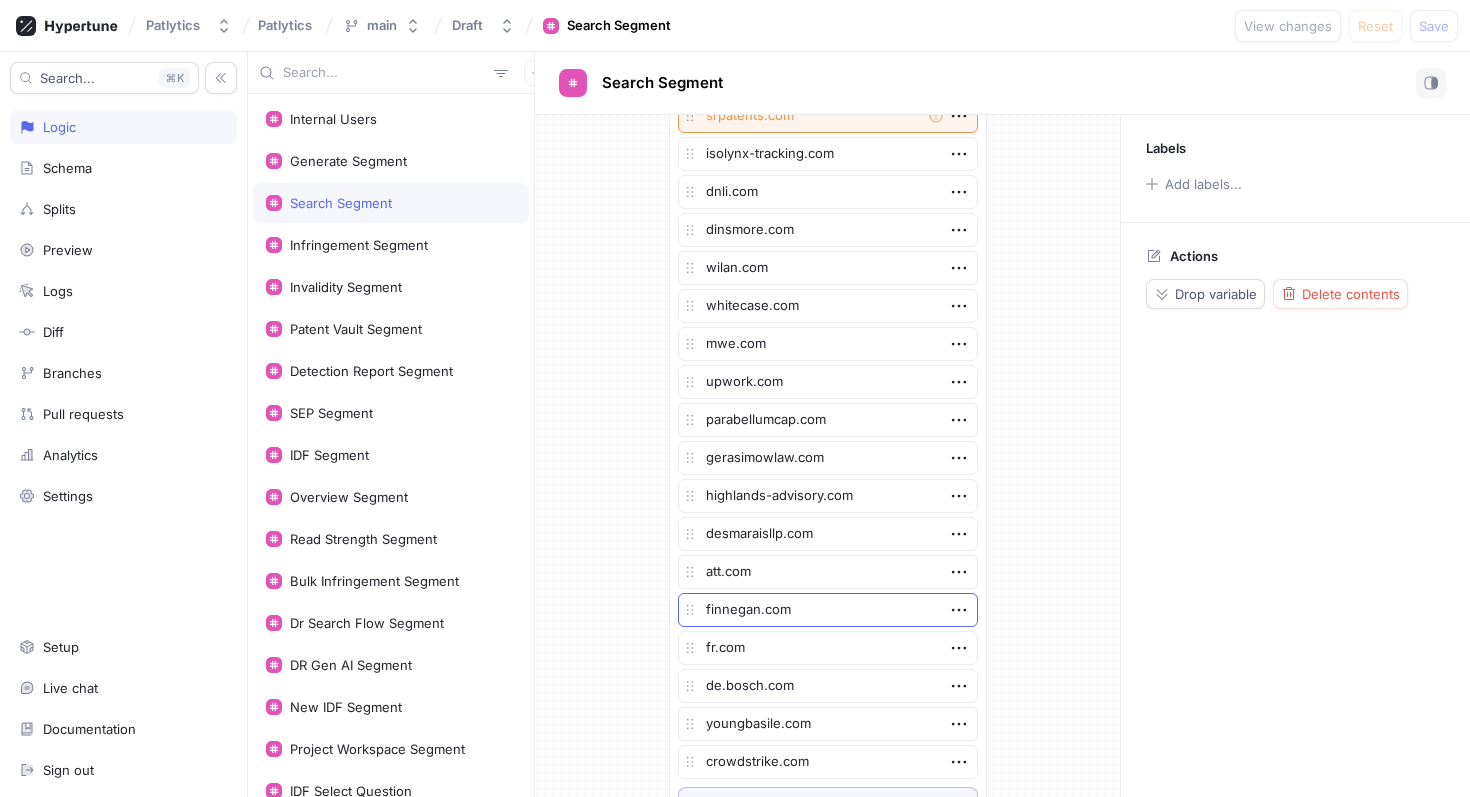 scroll, scrollTop: 3700, scrollLeft: 0, axis: vertical 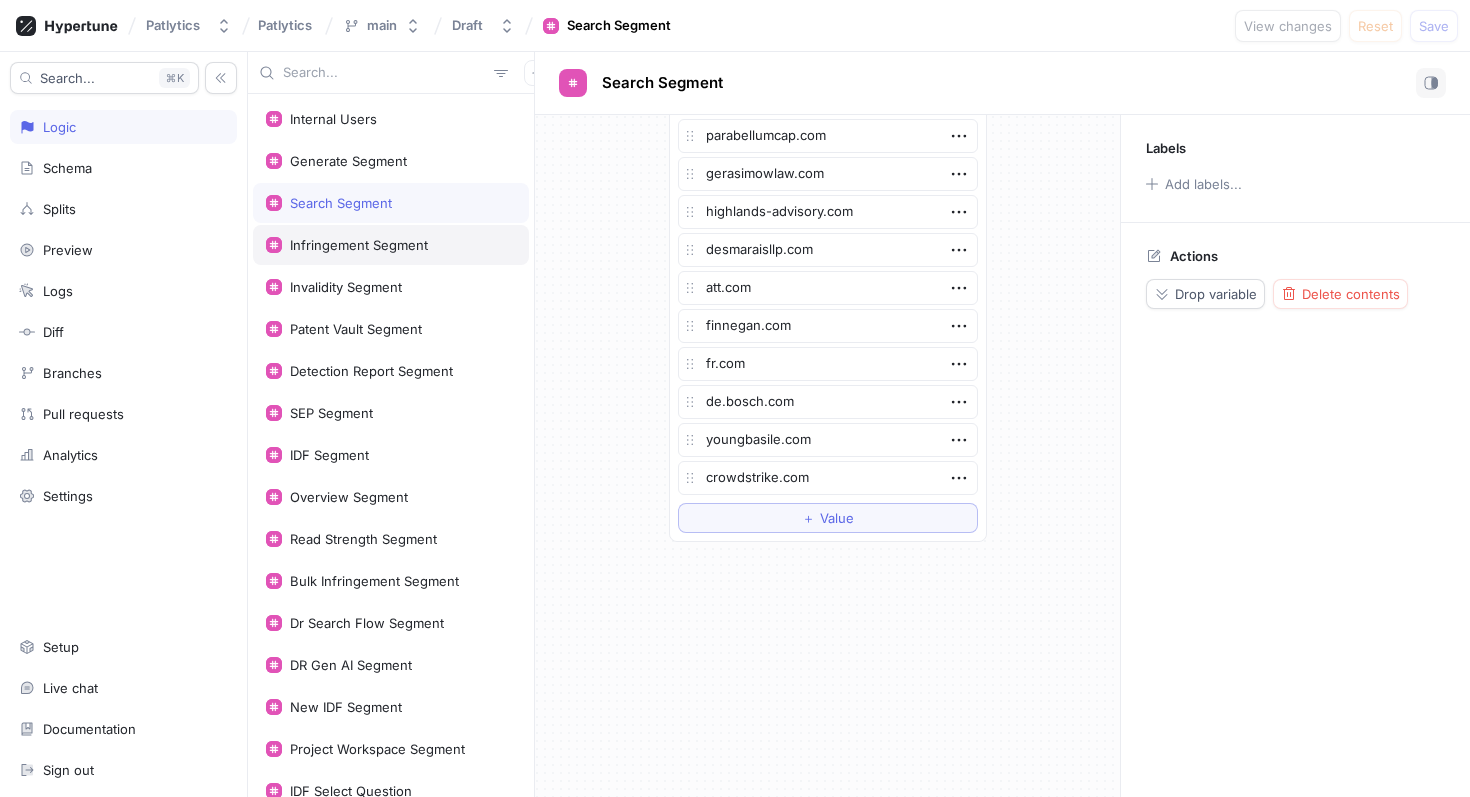 click on "Infringement Segment" at bounding box center (359, 245) 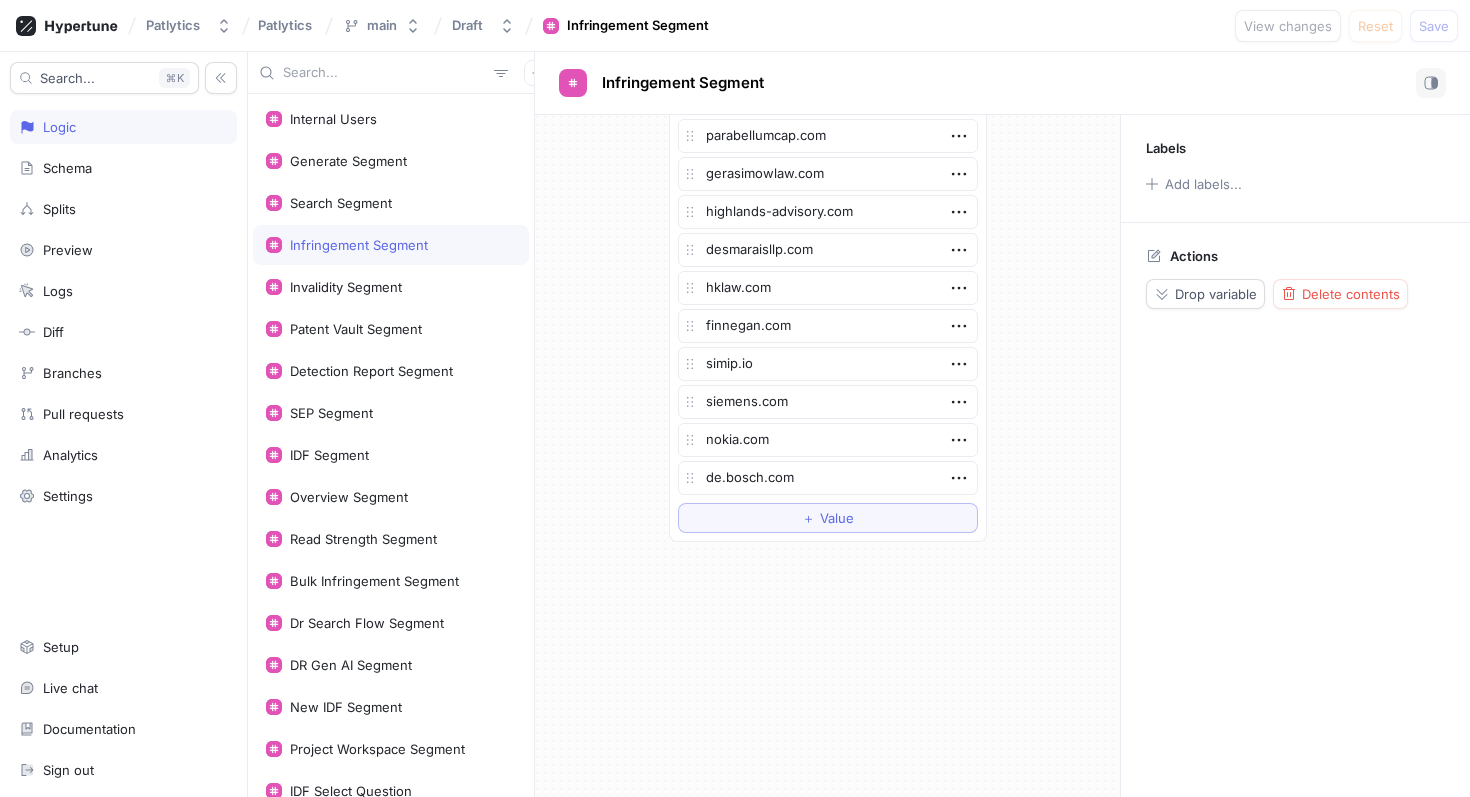 scroll, scrollTop: 0, scrollLeft: 0, axis: both 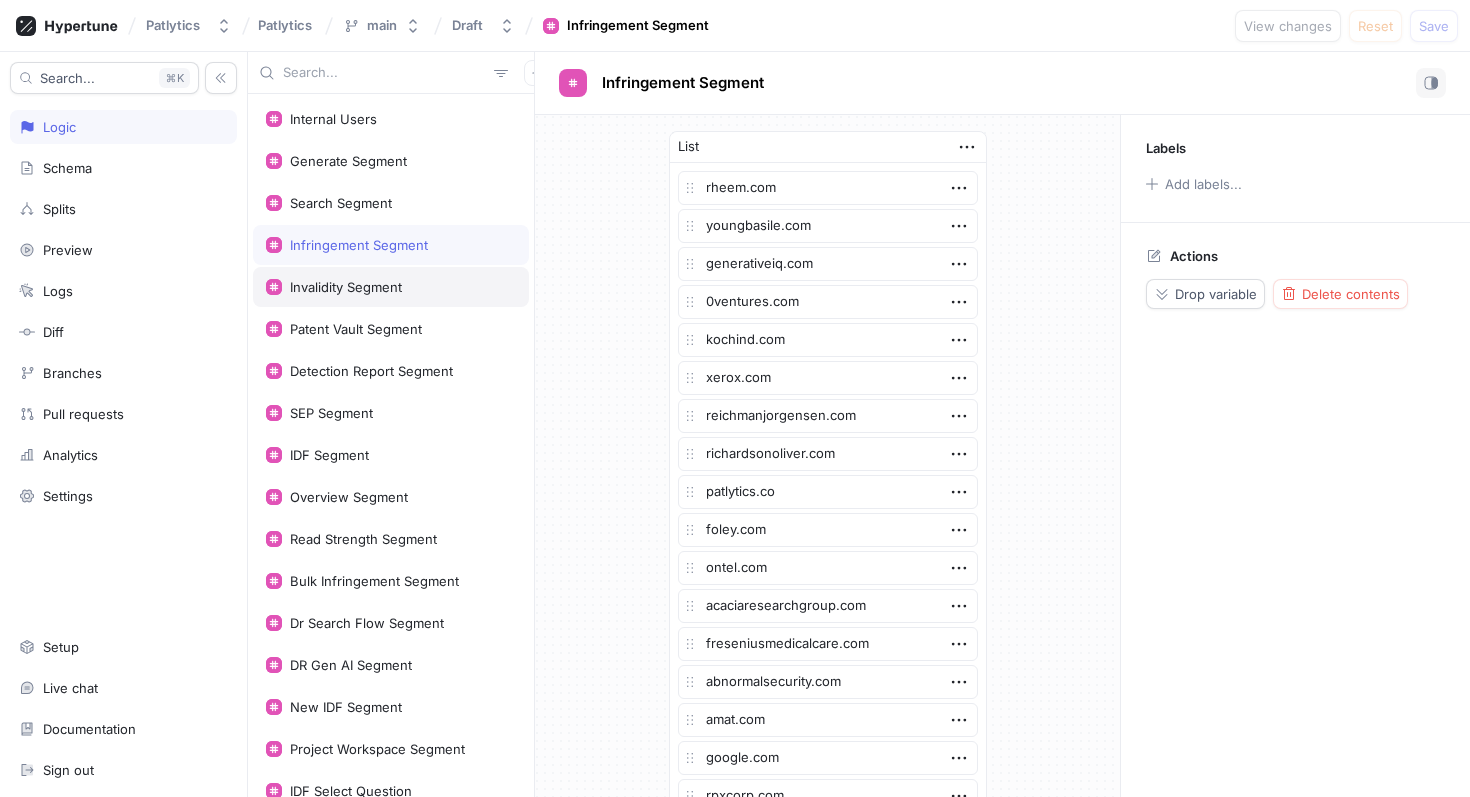 click on "Invalidity Segment" at bounding box center [391, 287] 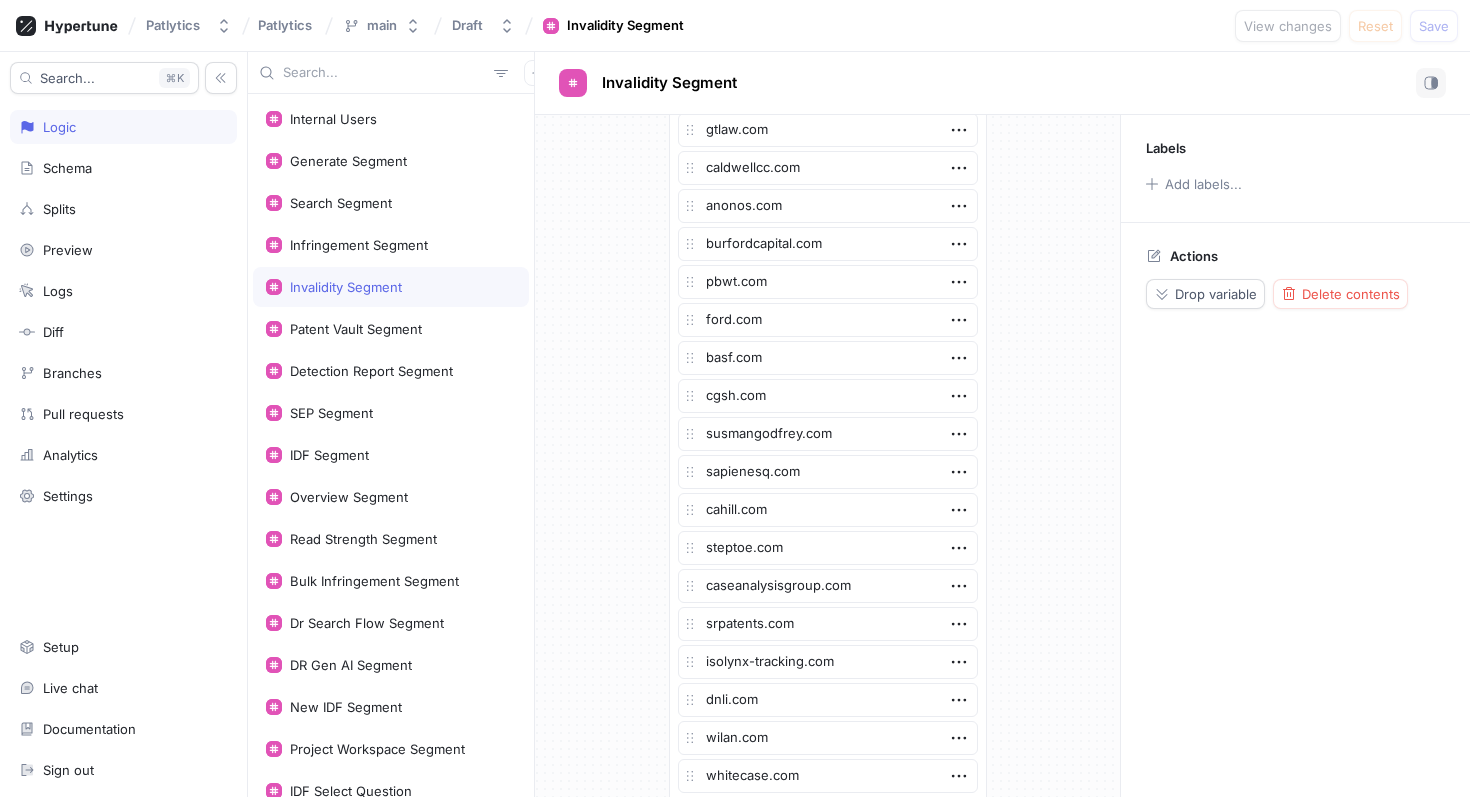 scroll, scrollTop: 3852, scrollLeft: 0, axis: vertical 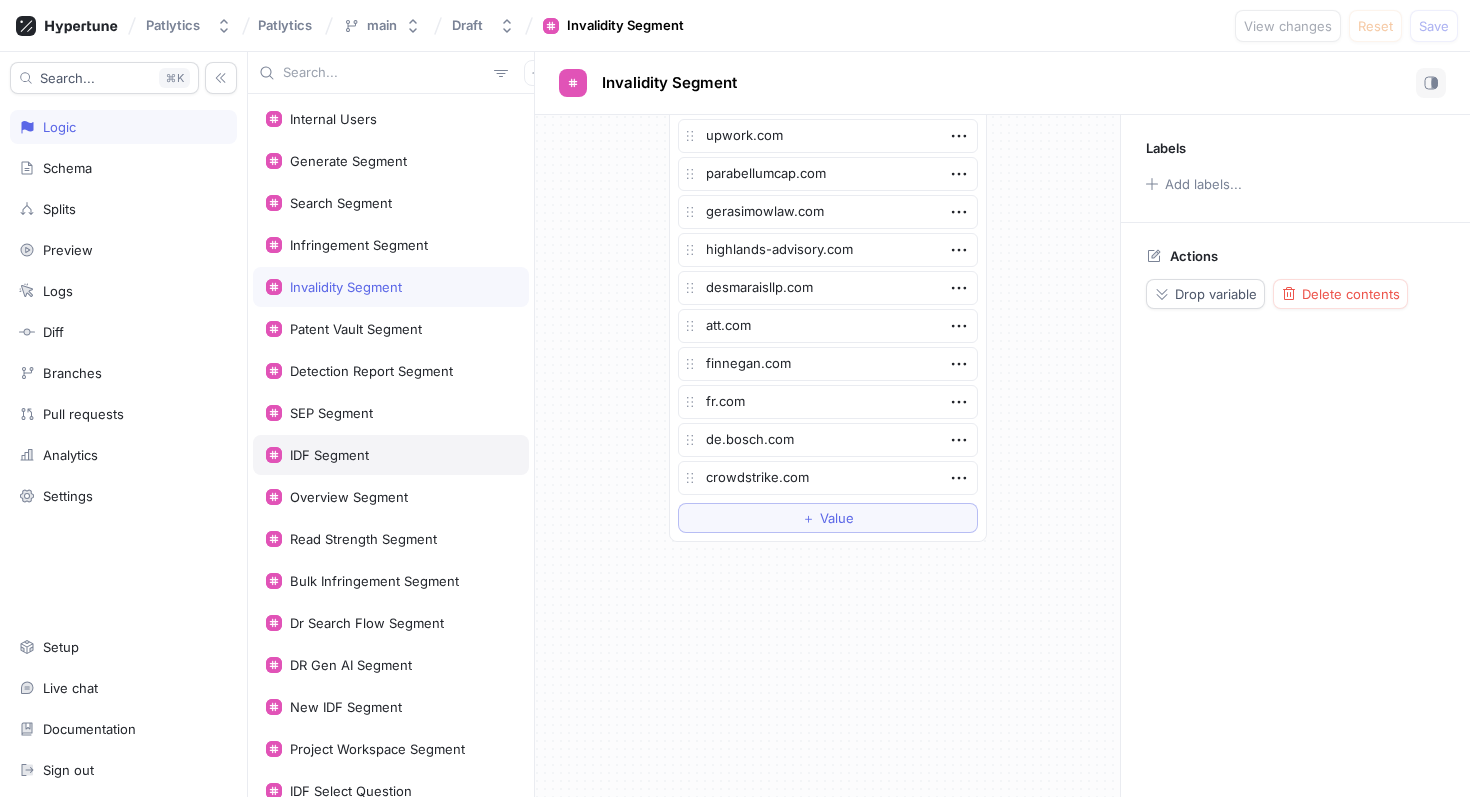 type on "x" 